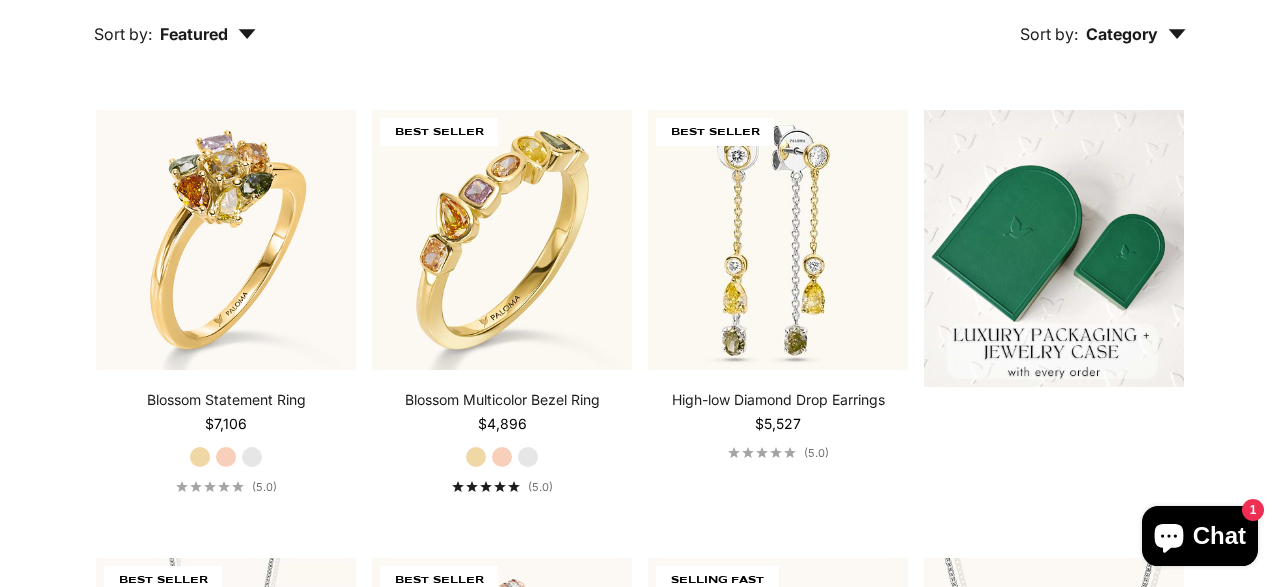 scroll, scrollTop: 302, scrollLeft: 0, axis: vertical 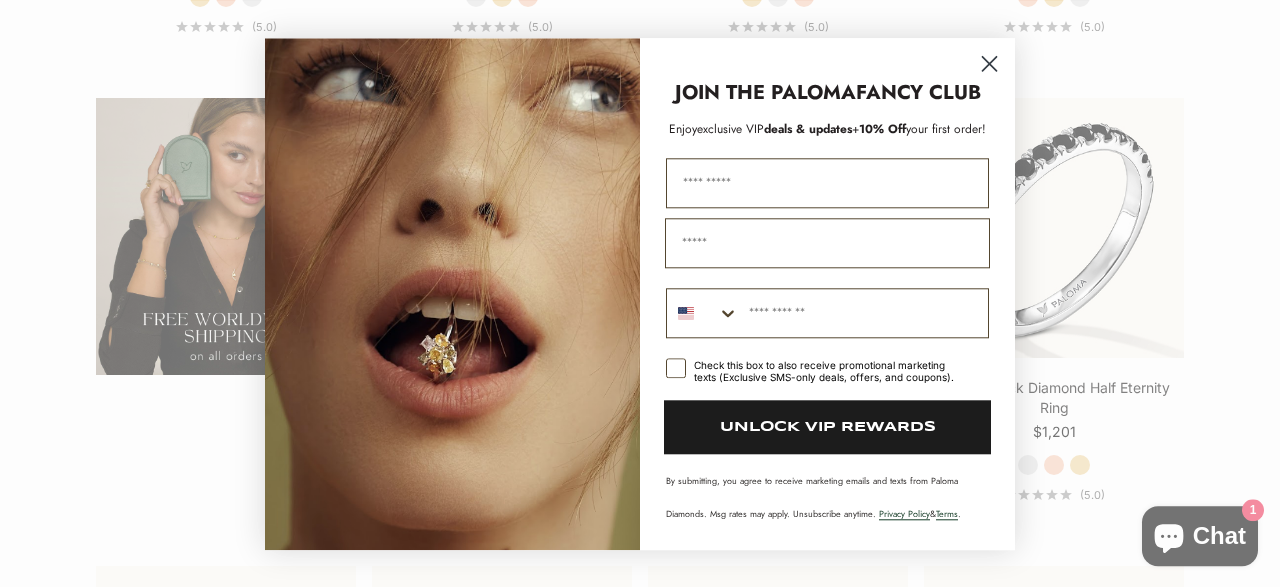 click 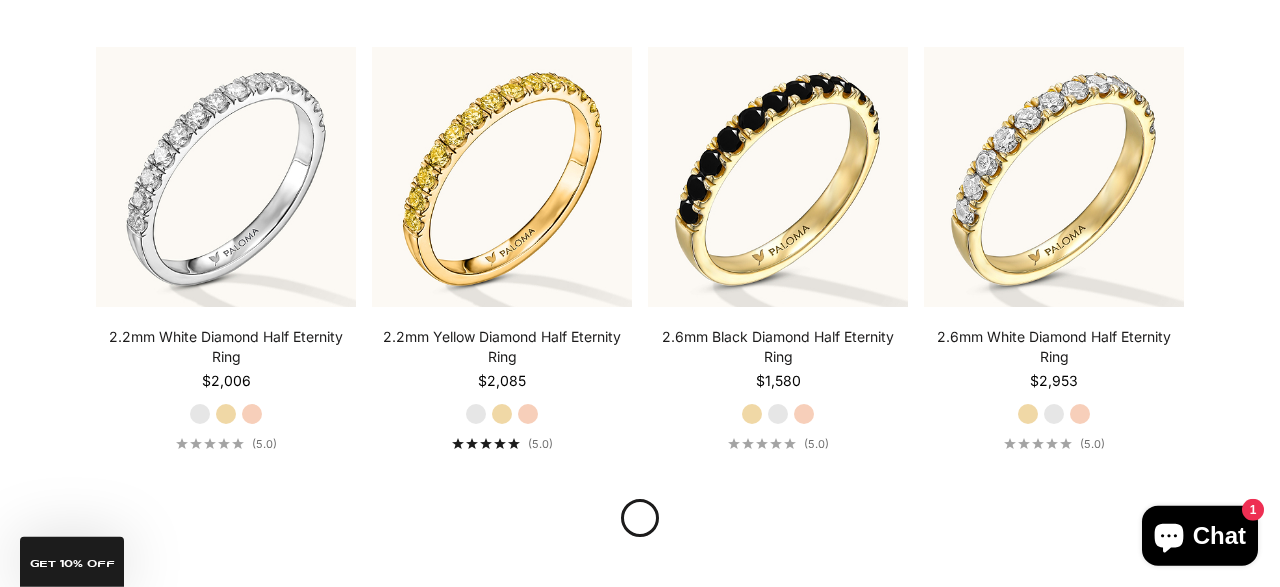 scroll, scrollTop: 3596, scrollLeft: 0, axis: vertical 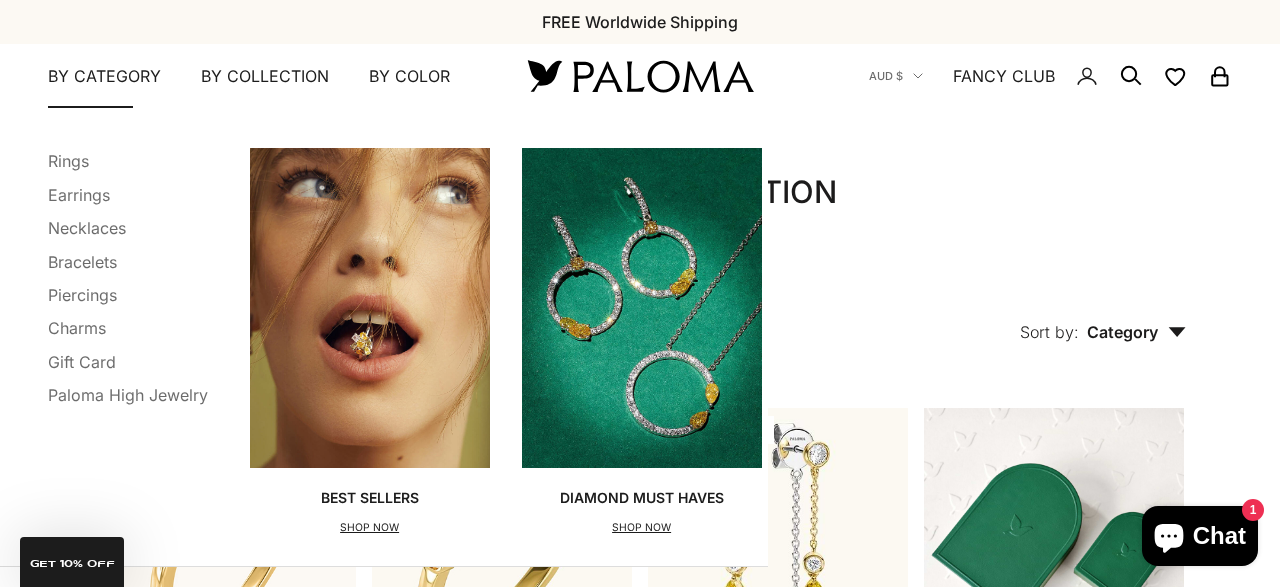 click on "By Category" at bounding box center [104, 77] 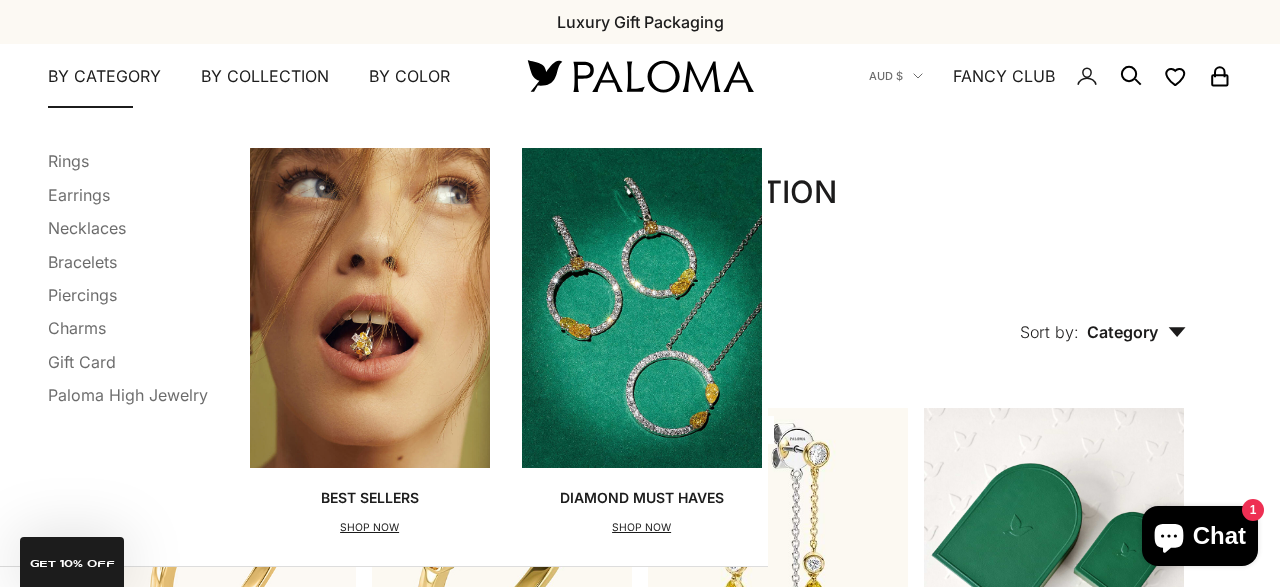 click on "By Category" at bounding box center (104, 77) 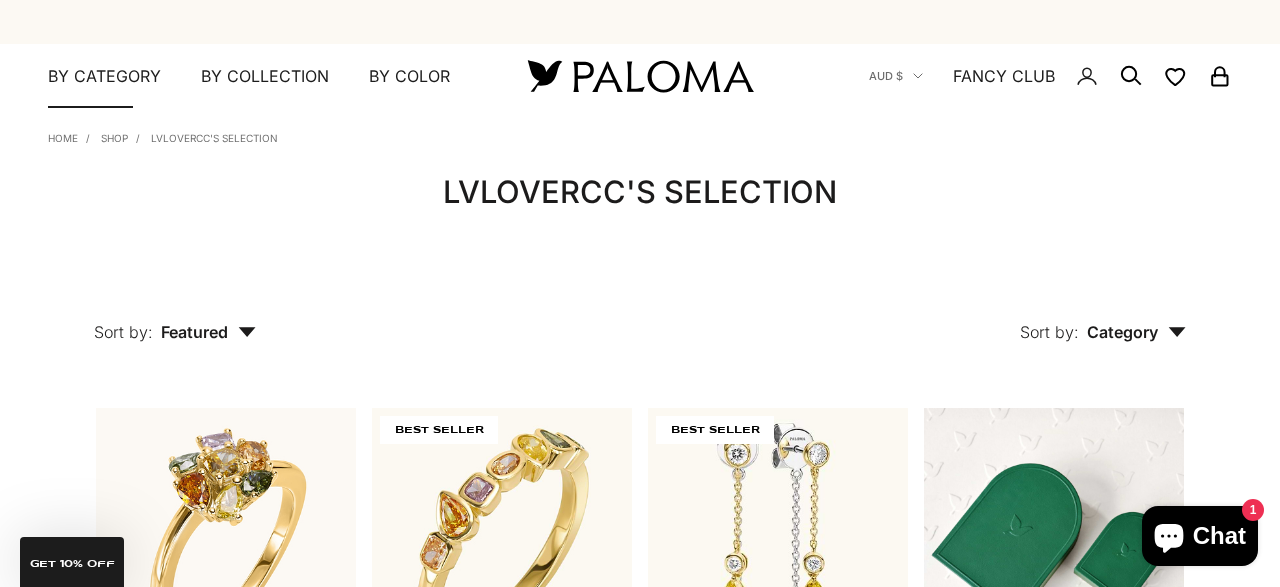 click on "By Category" at bounding box center (104, 77) 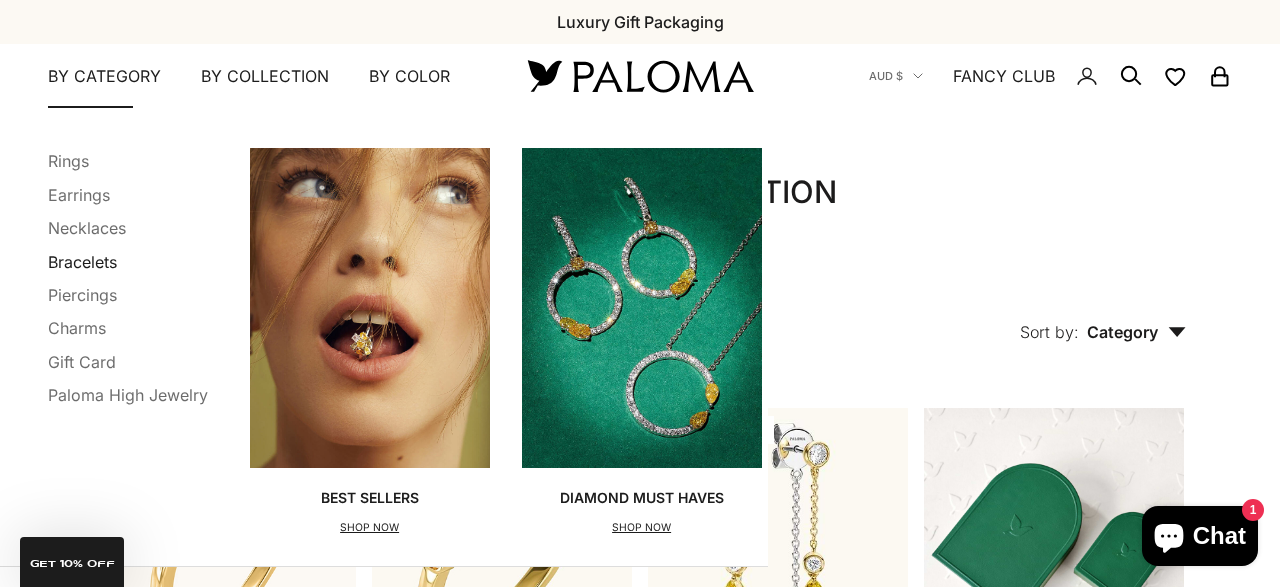 click on "Bracelets" at bounding box center (82, 262) 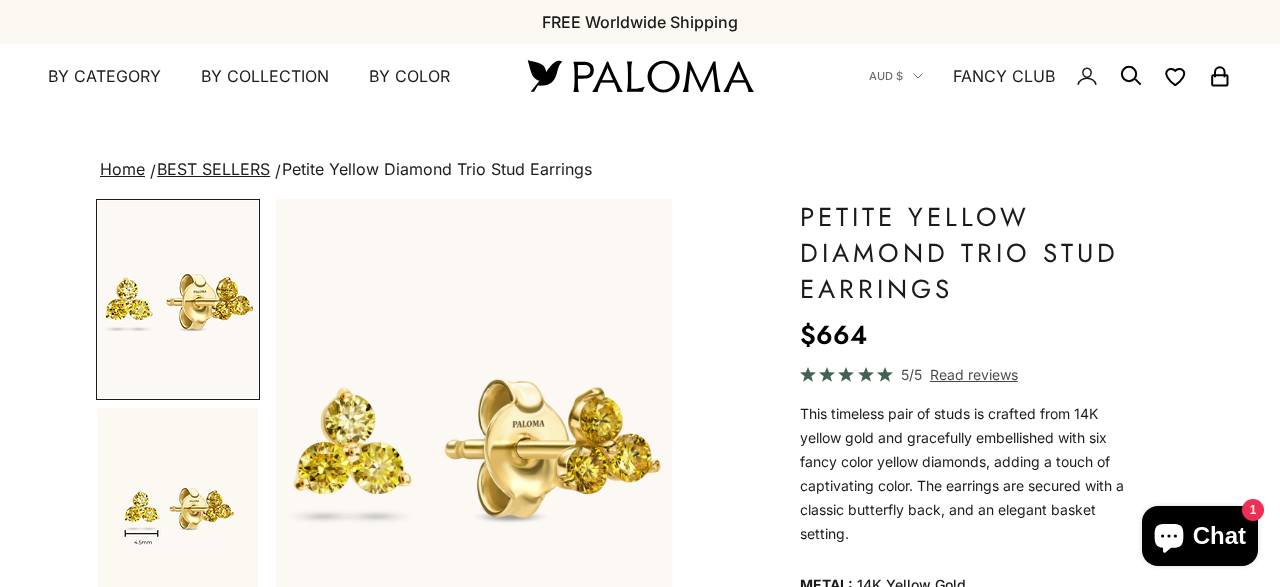 scroll, scrollTop: 0, scrollLeft: 0, axis: both 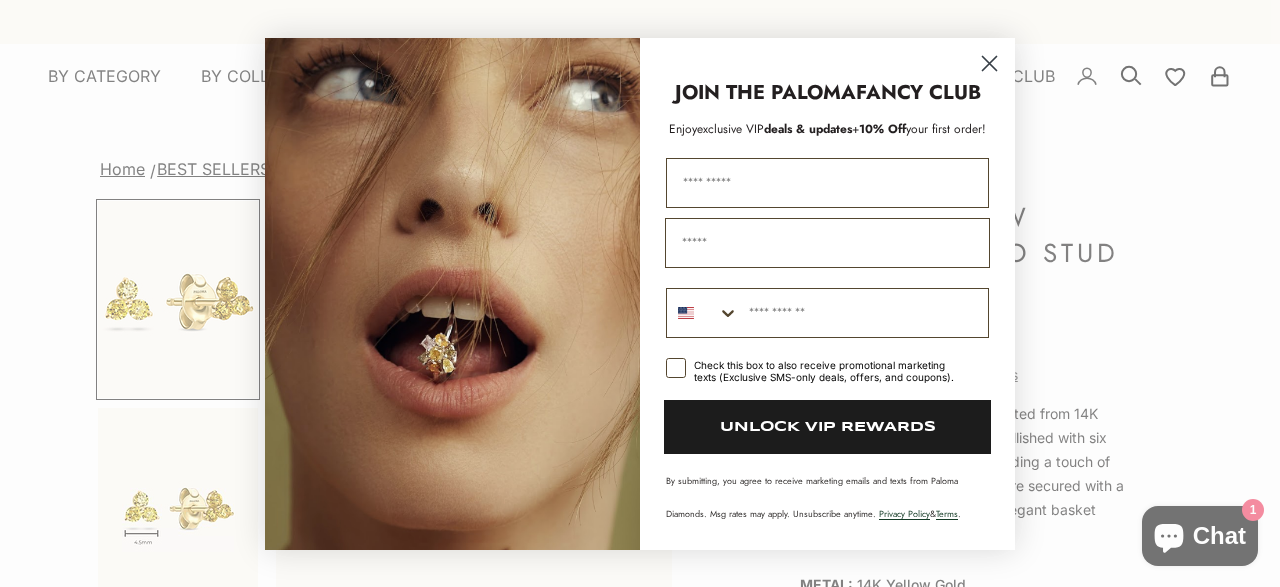 click 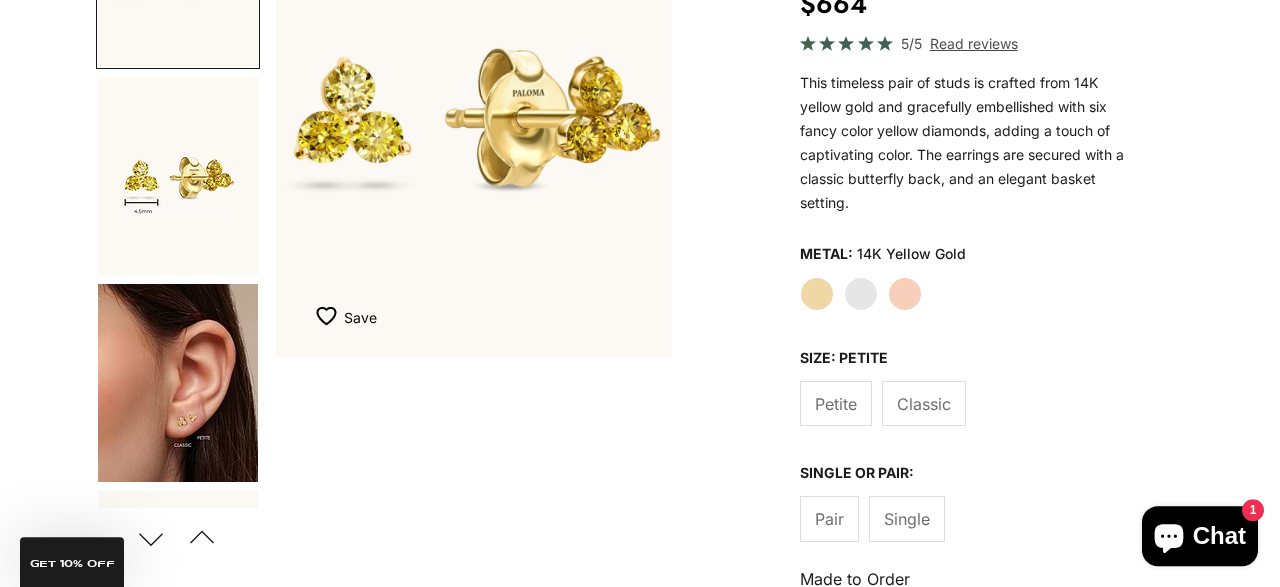 scroll, scrollTop: 354, scrollLeft: 0, axis: vertical 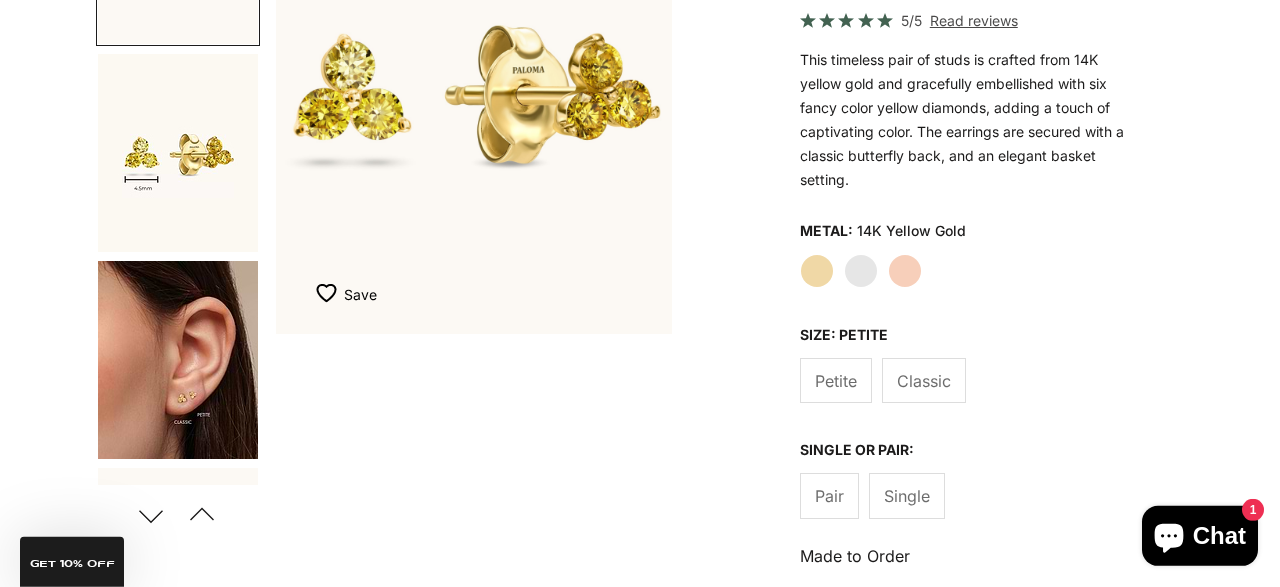 click at bounding box center (178, 360) 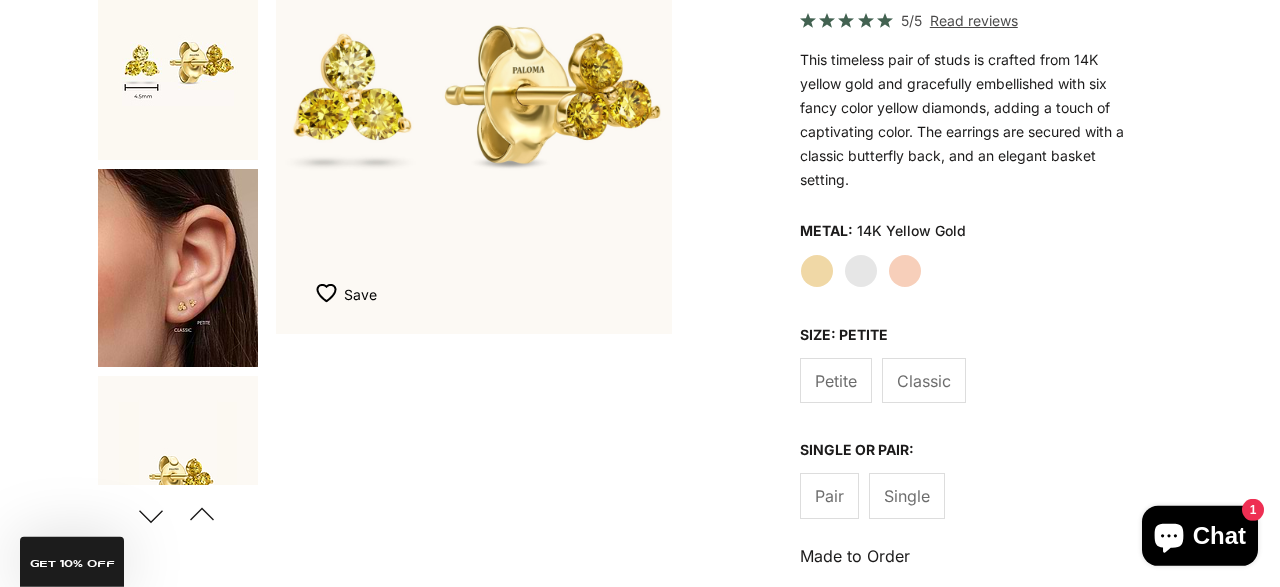 scroll, scrollTop: 0, scrollLeft: 394, axis: horizontal 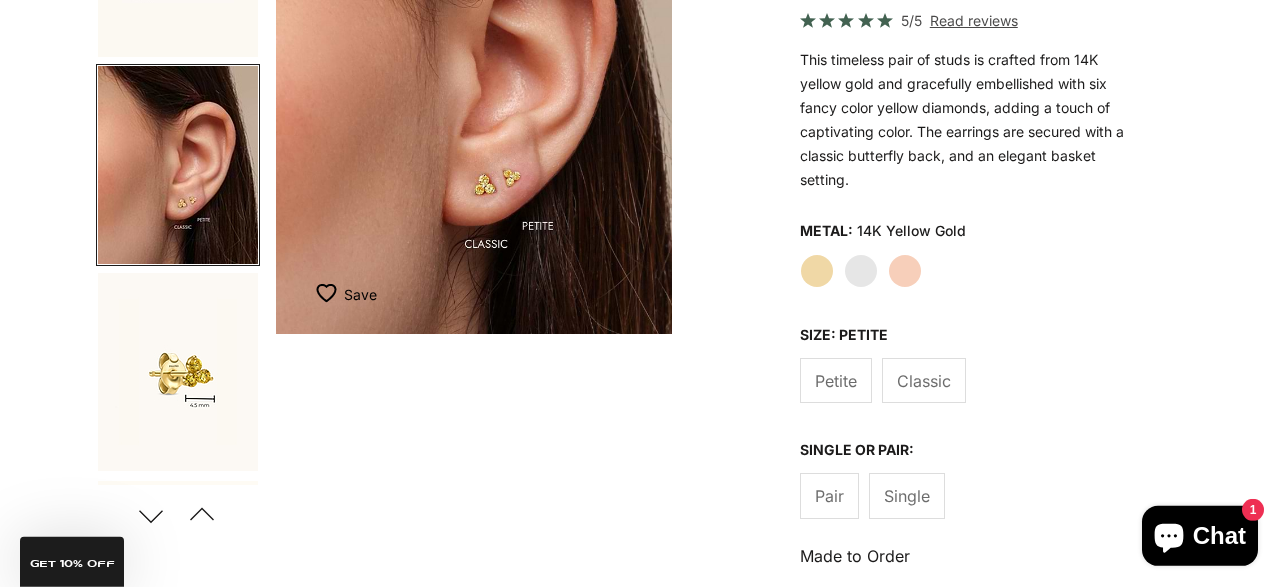 click on "Classic" 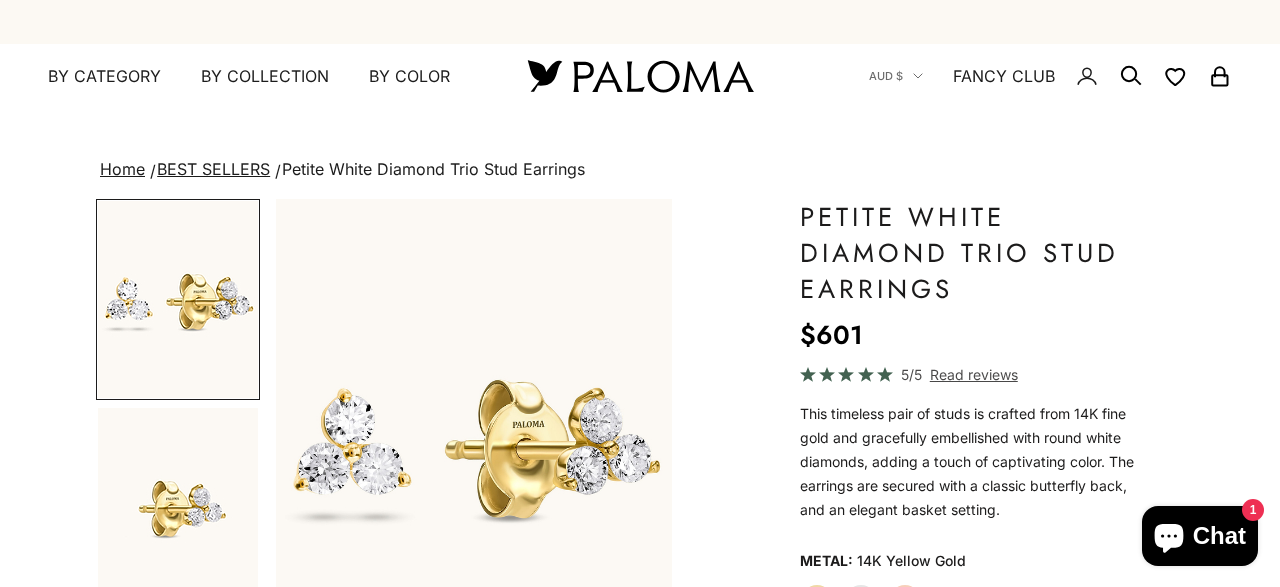scroll, scrollTop: 0, scrollLeft: 0, axis: both 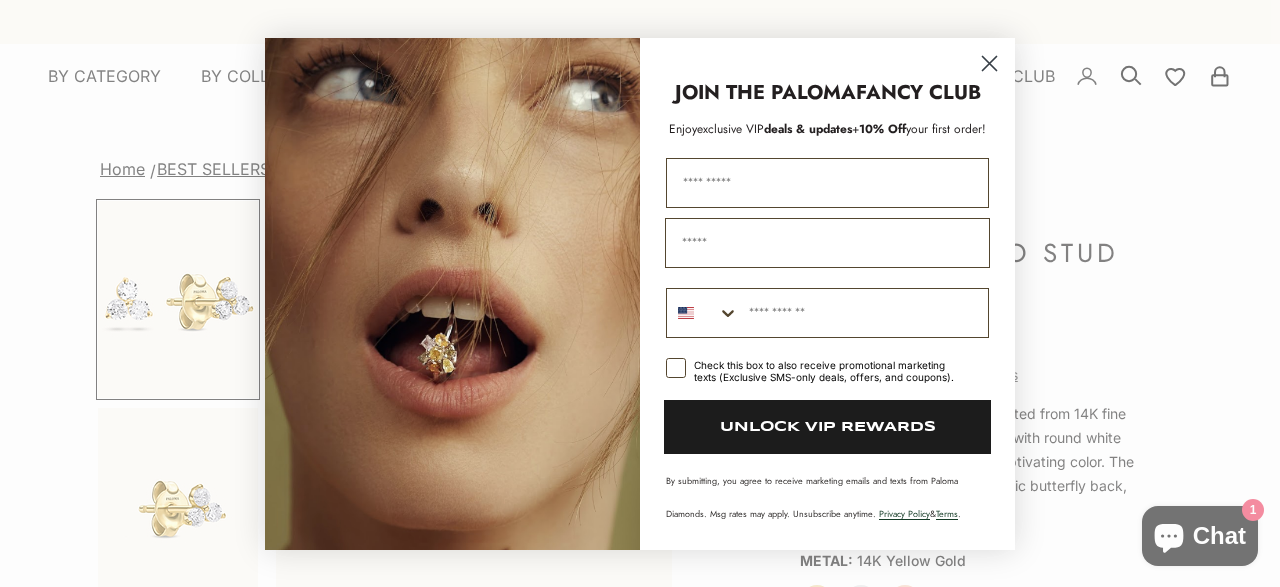 click 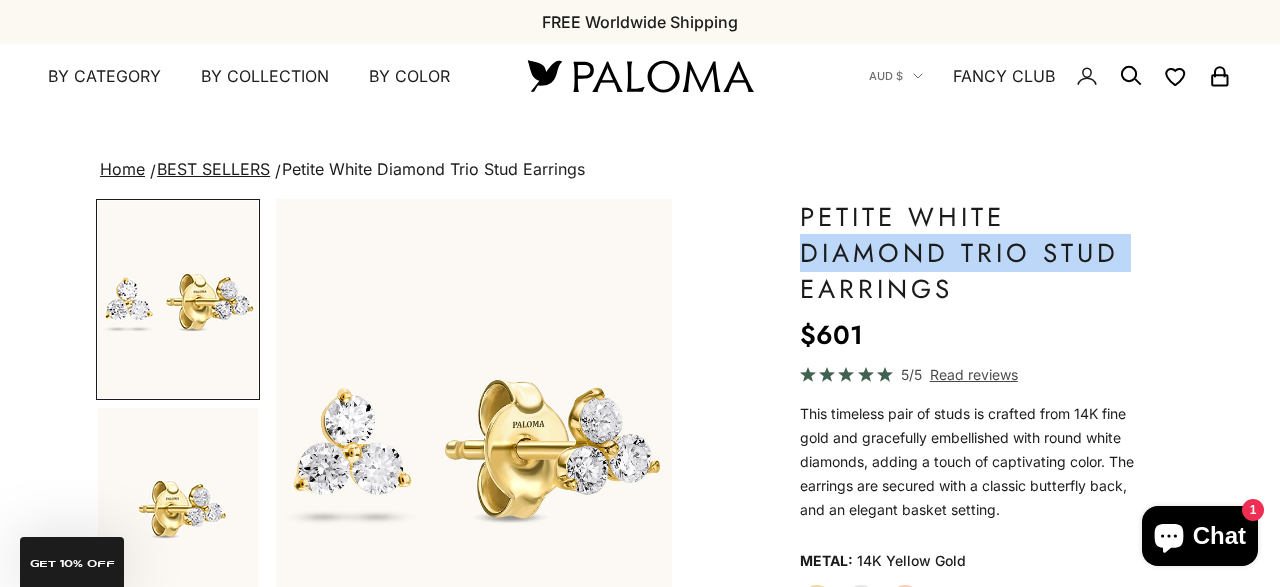 drag, startPoint x: 1223, startPoint y: 225, endPoint x: 1279, endPoint y: 264, distance: 68.24222 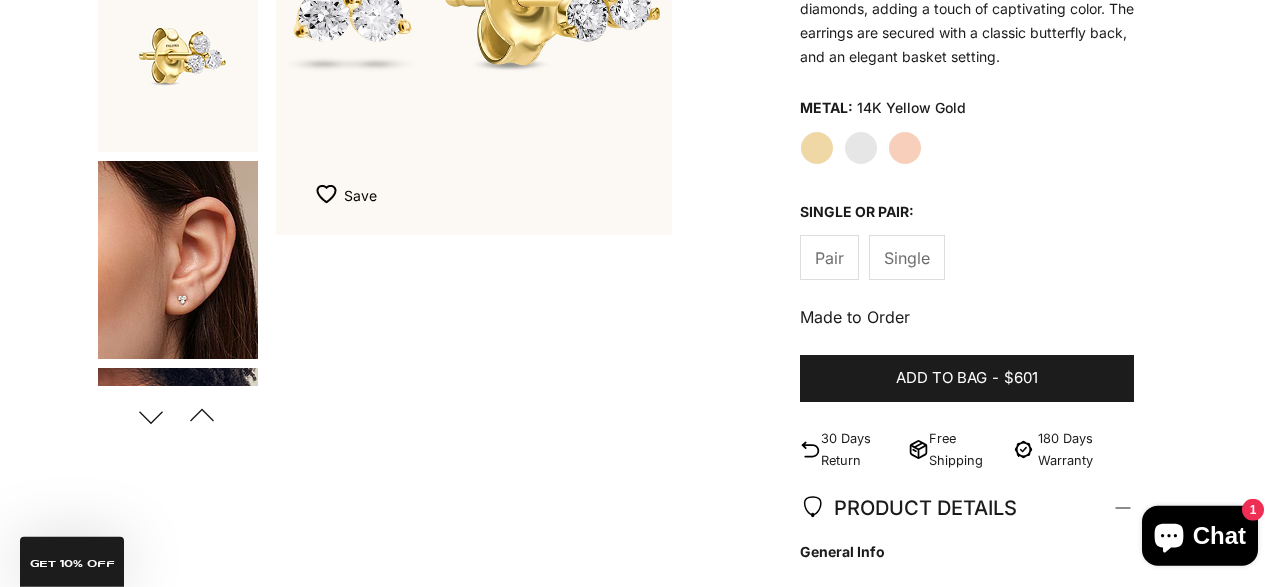 scroll, scrollTop: 552, scrollLeft: 0, axis: vertical 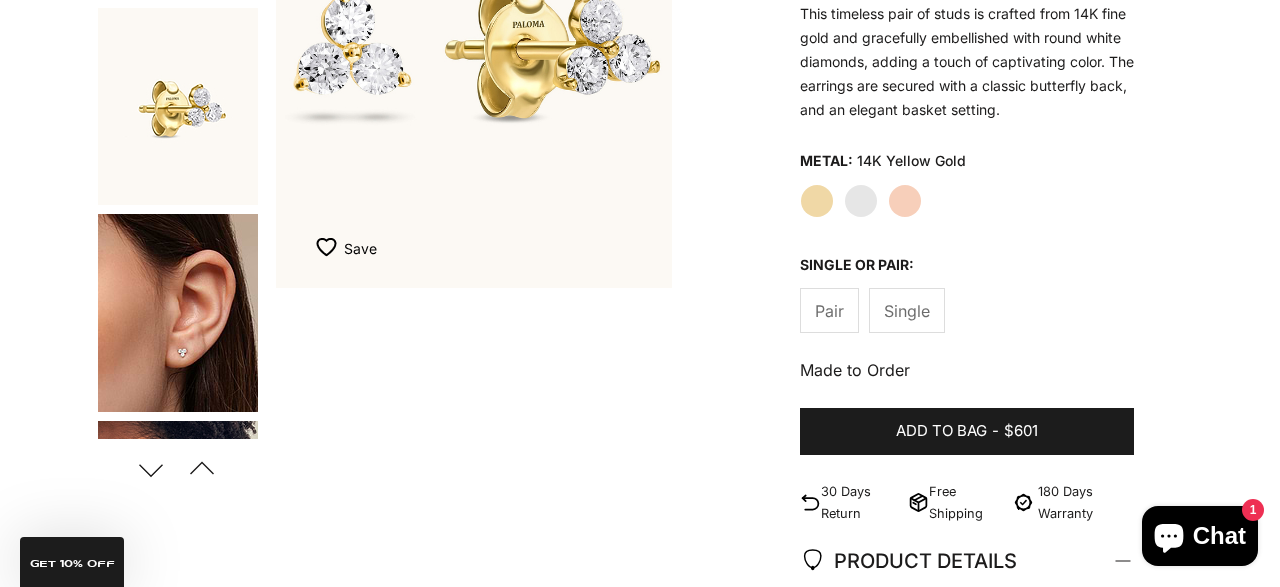 click at bounding box center (178, 313) 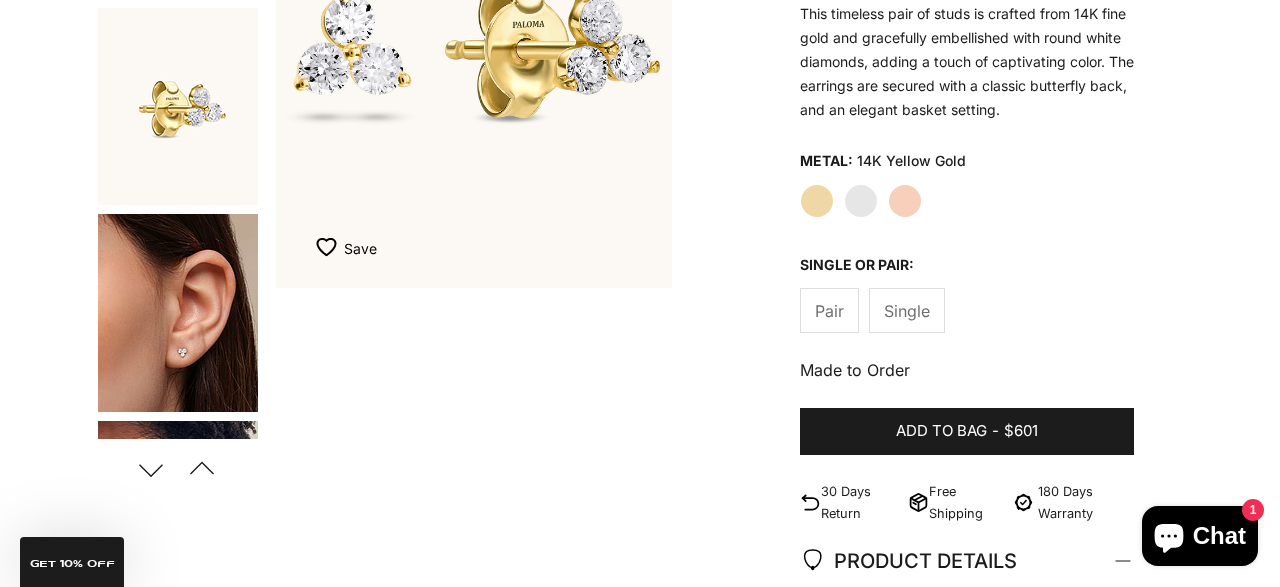 scroll, scrollTop: 0, scrollLeft: 460, axis: horizontal 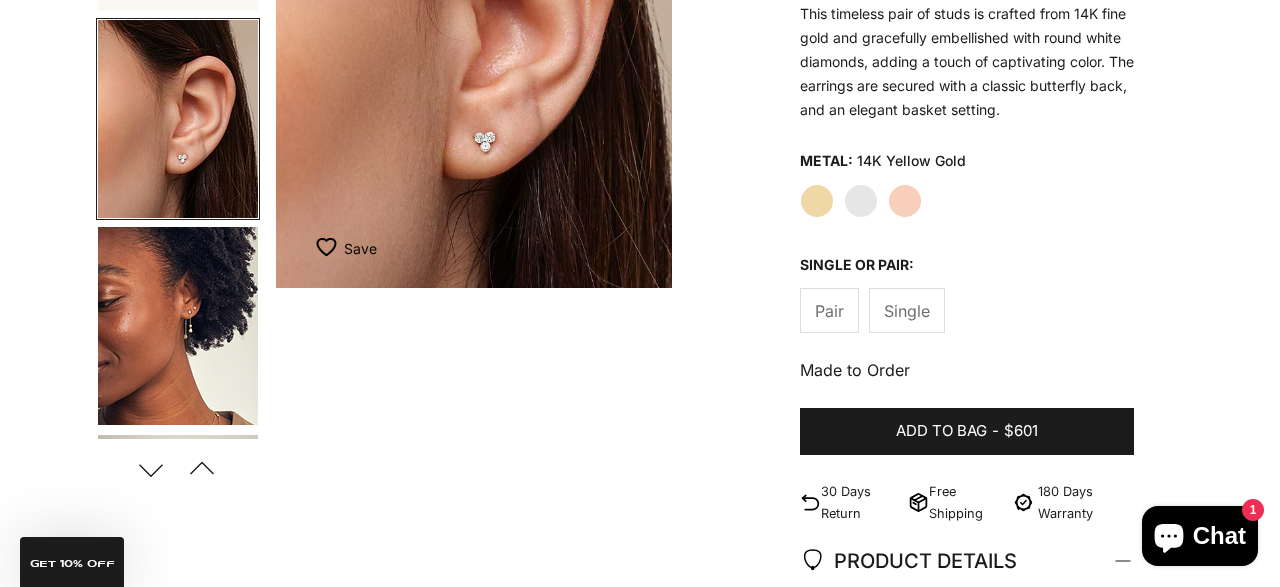 click at bounding box center [178, 326] 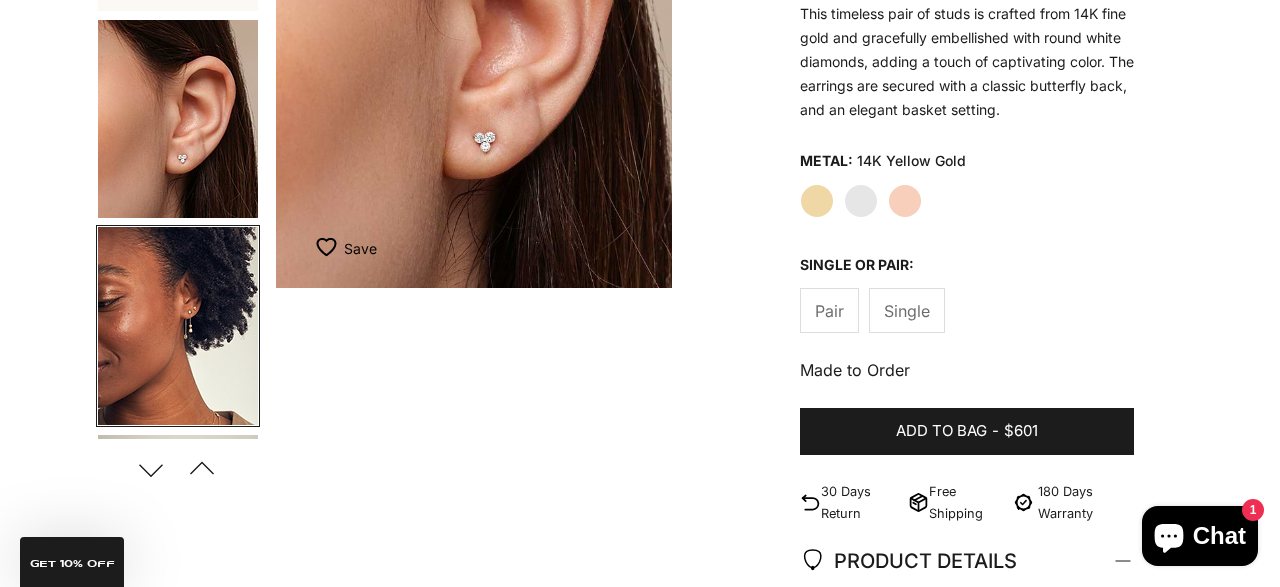 scroll, scrollTop: 0, scrollLeft: 1216, axis: horizontal 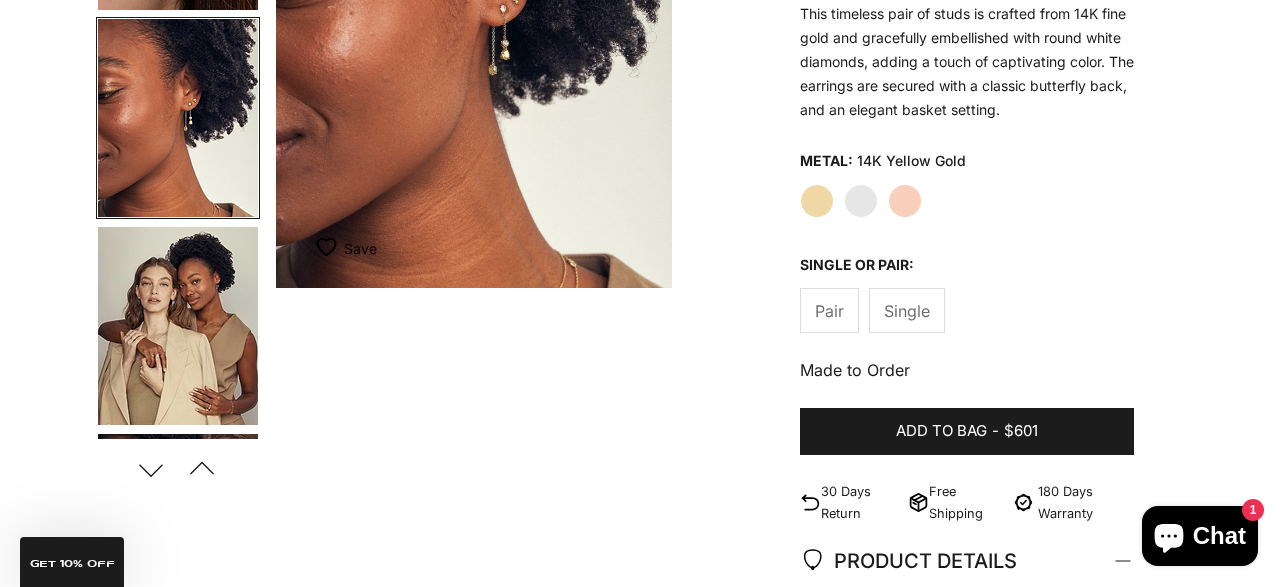 click at bounding box center [178, 118] 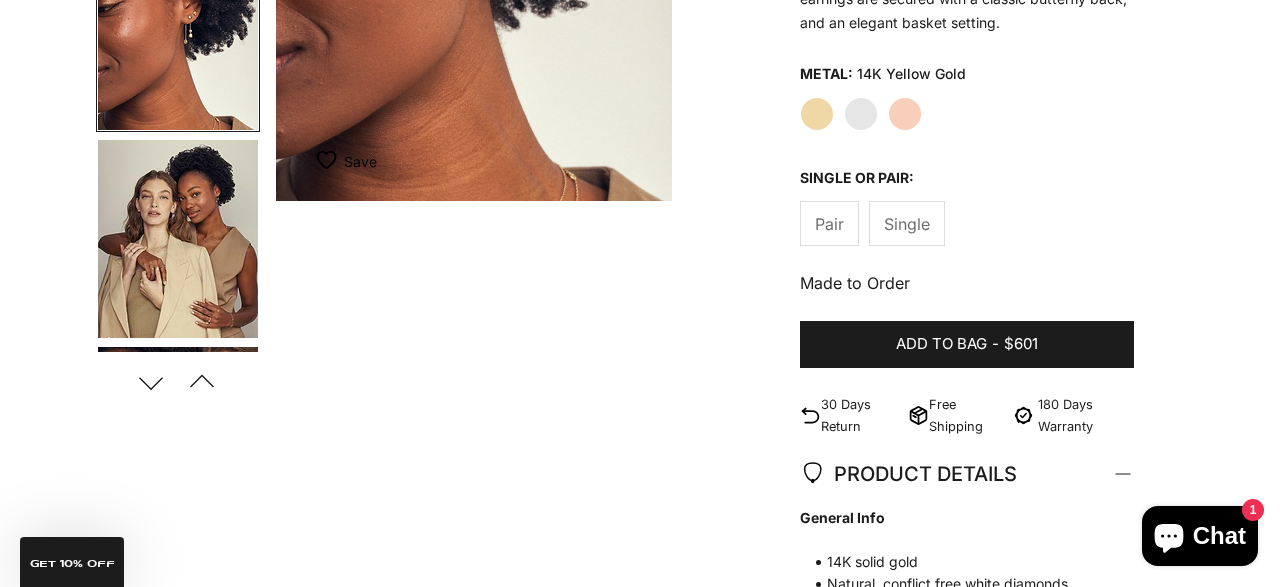 scroll, scrollTop: 0, scrollLeft: 0, axis: both 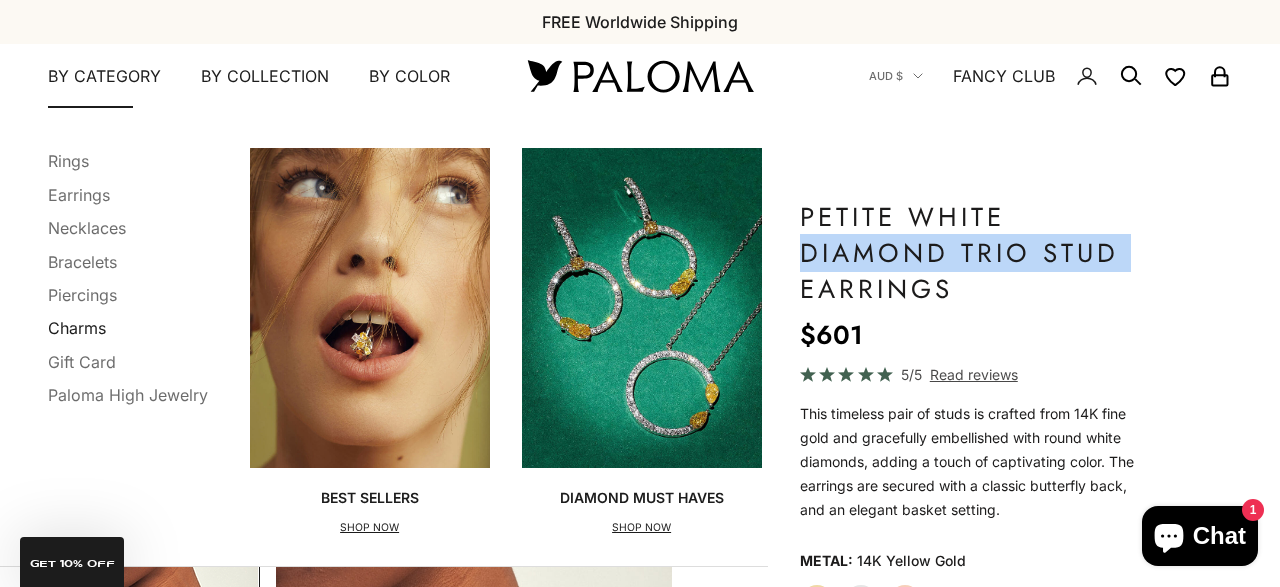 click on "Charms" at bounding box center [77, 328] 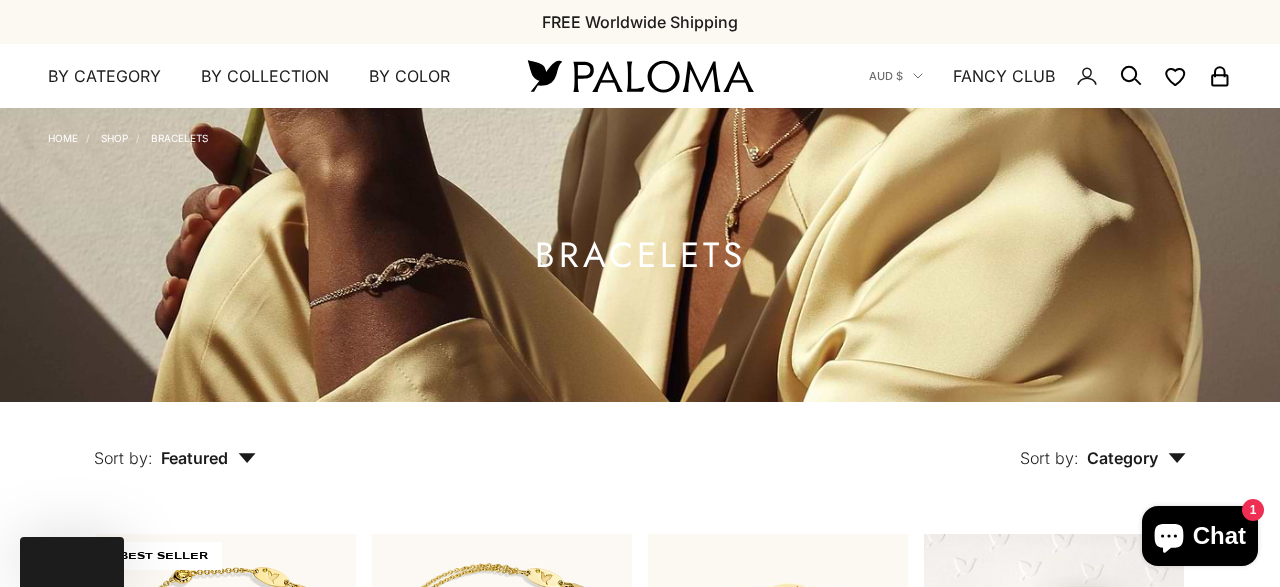 scroll, scrollTop: 0, scrollLeft: 0, axis: both 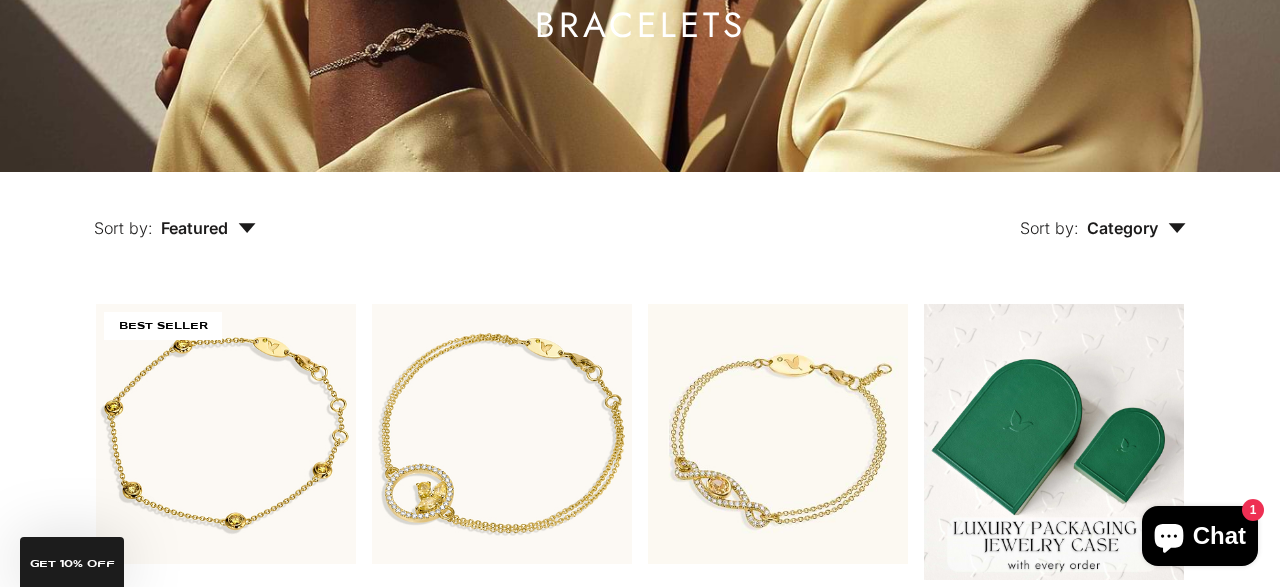 click on "Category" at bounding box center [1136, 228] 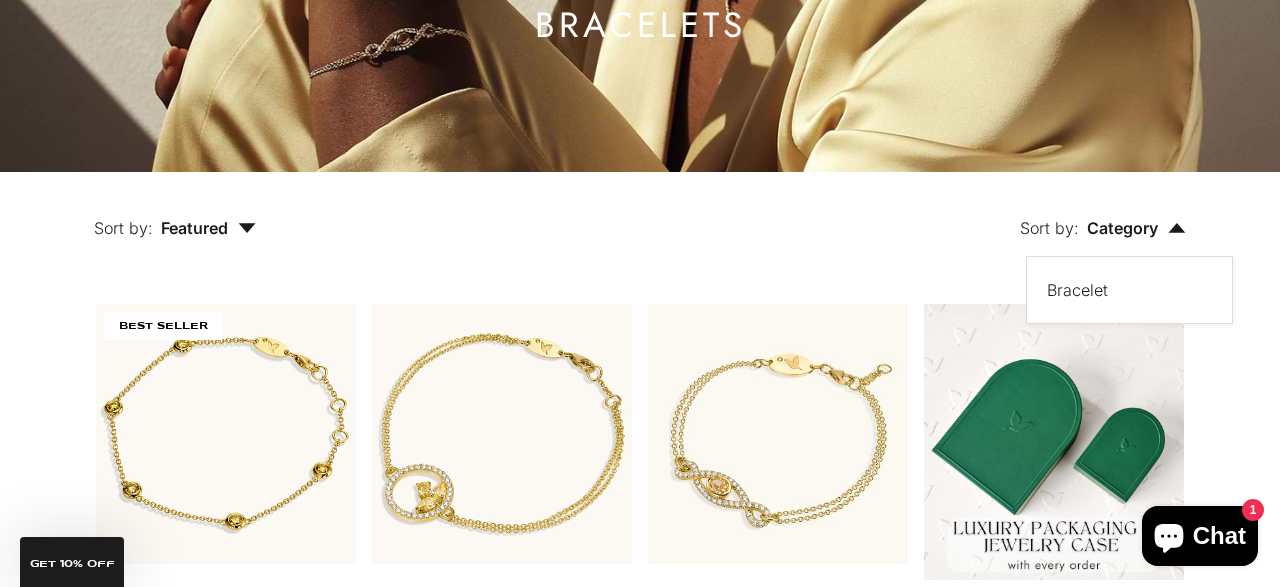 click on "Sort by:
Featured" at bounding box center (175, 214) 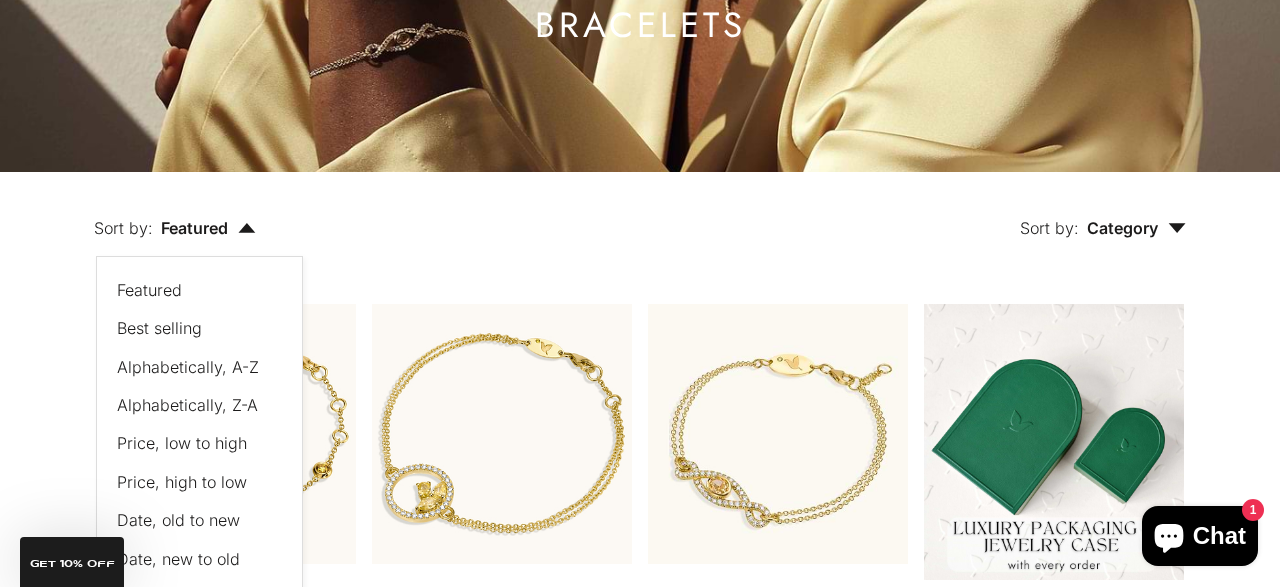 click on "Price, low to high" at bounding box center (189, 443) 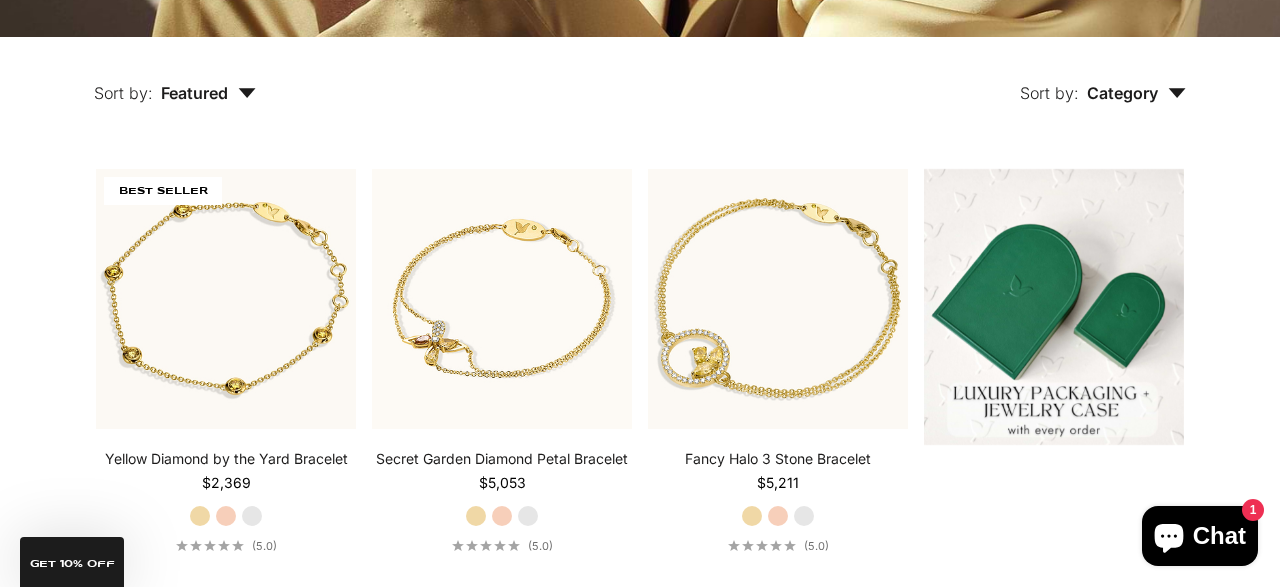 scroll, scrollTop: 366, scrollLeft: 0, axis: vertical 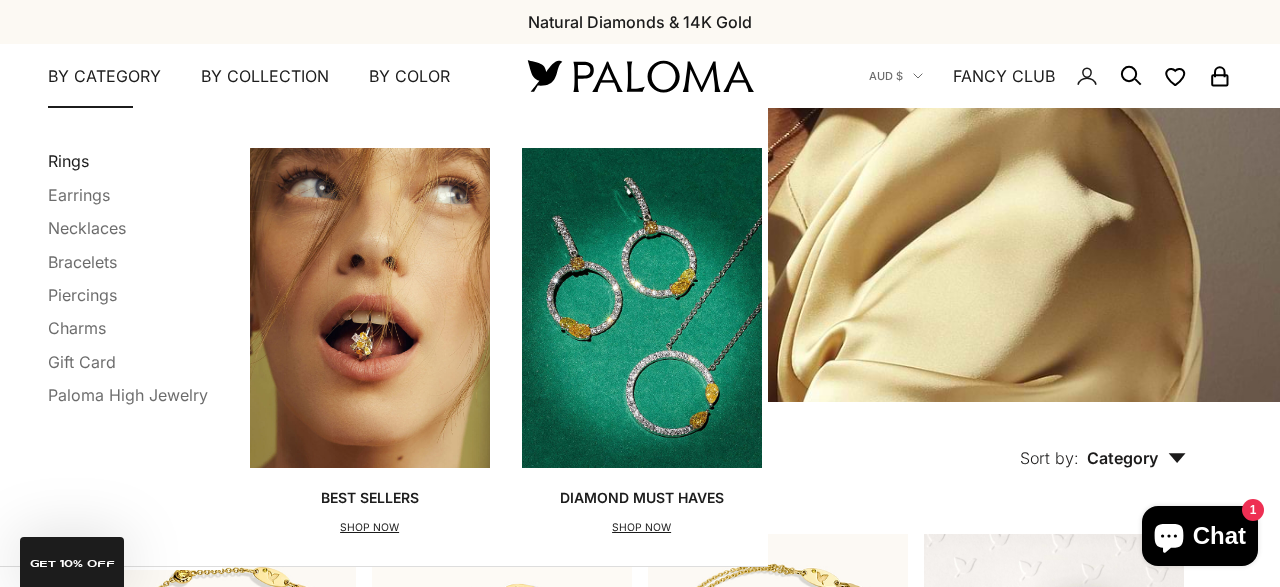 click on "Rings" at bounding box center (68, 161) 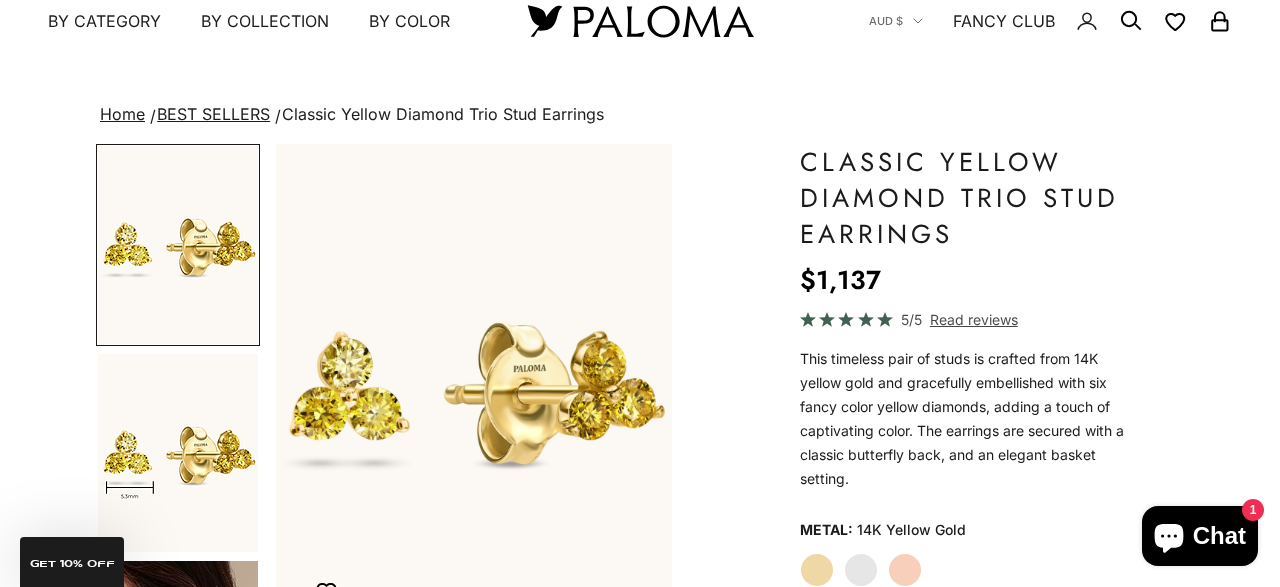 scroll, scrollTop: 0, scrollLeft: 0, axis: both 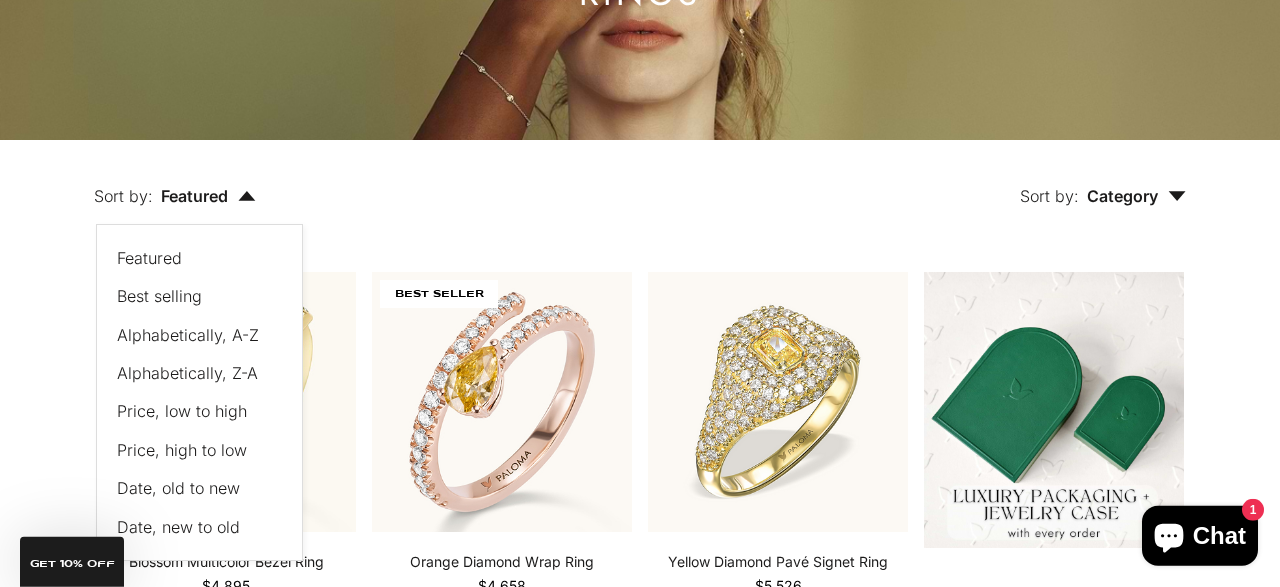 click on "Price, low to high" at bounding box center (182, 411) 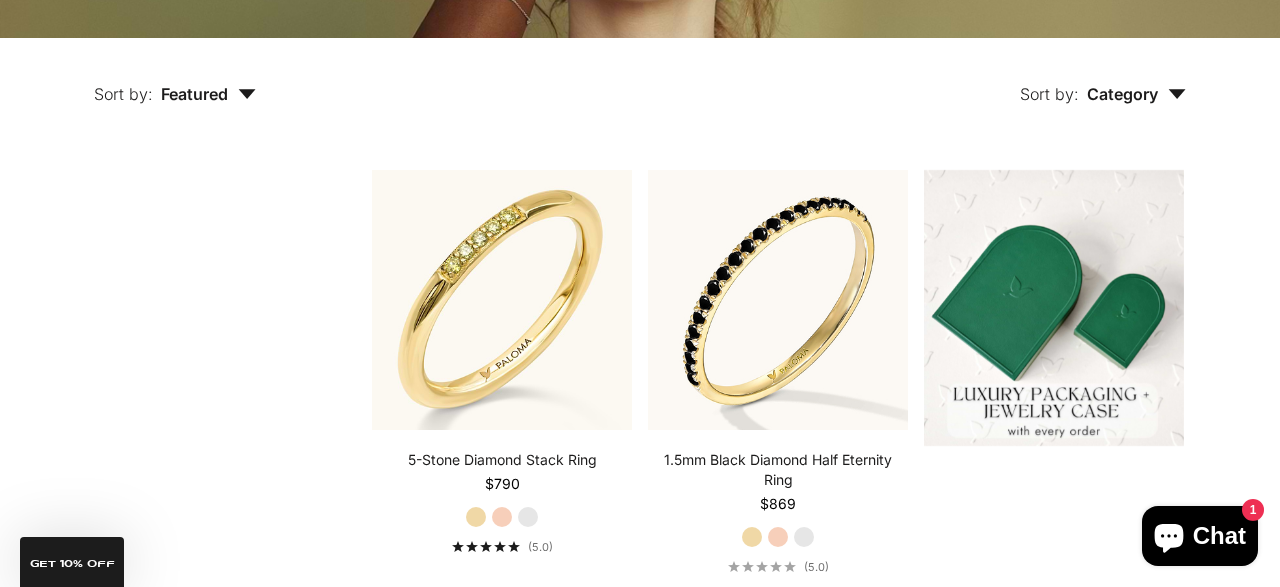 scroll, scrollTop: 366, scrollLeft: 0, axis: vertical 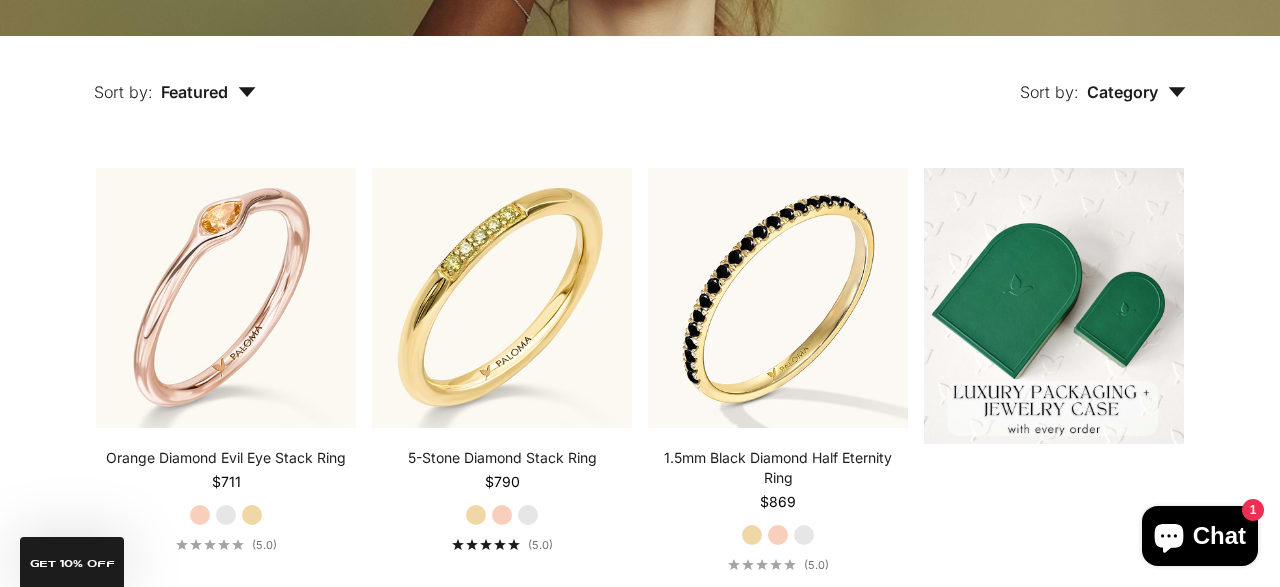 click on "Filter
Sort by:
Featured
Sort by
Featured
Best selling
Alphabetically, A-Z
Alphabetically, Z-A
Price, low to high
Price, high to low
Date, old to new
Date, new to old
Sort by:" at bounding box center [640, 1081] 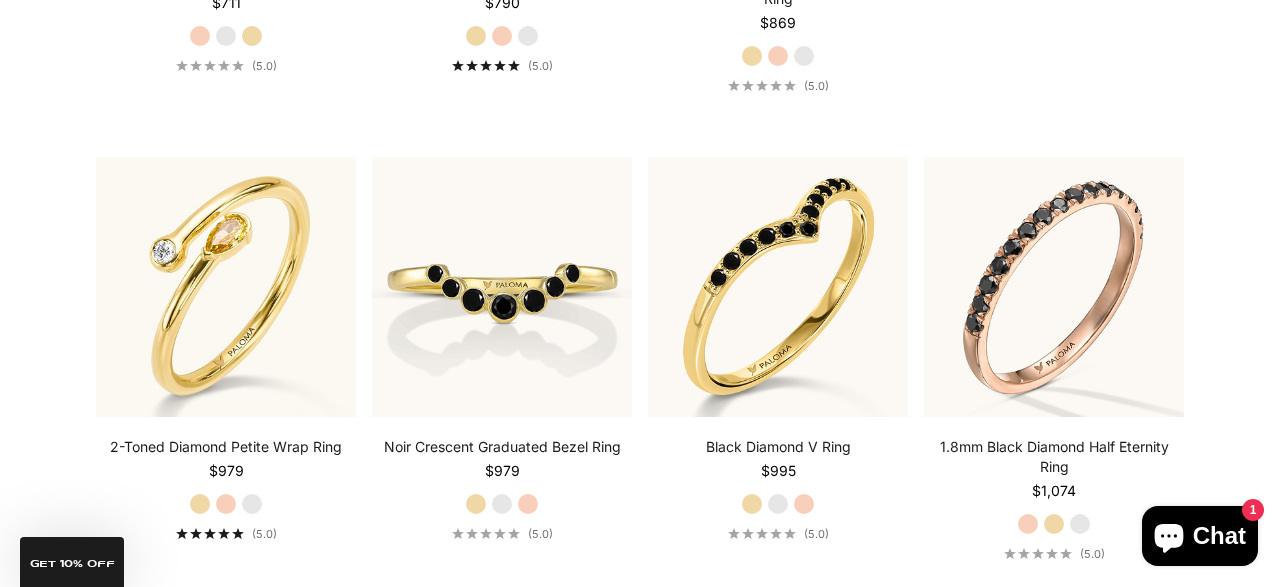 scroll, scrollTop: 916, scrollLeft: 0, axis: vertical 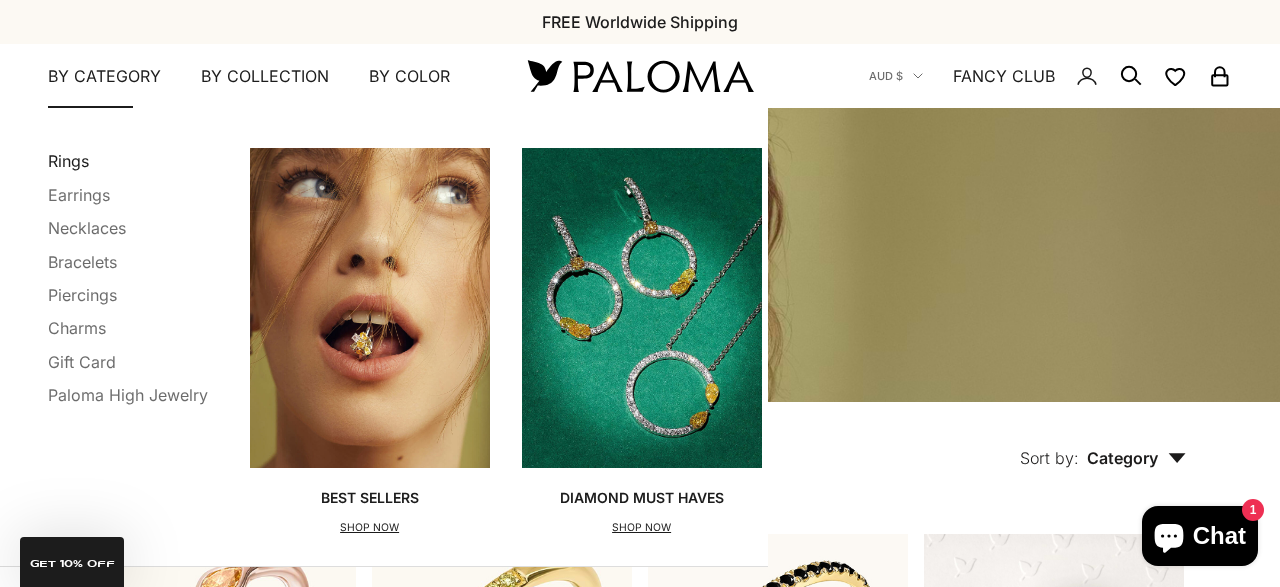 click on "Rings" at bounding box center [68, 161] 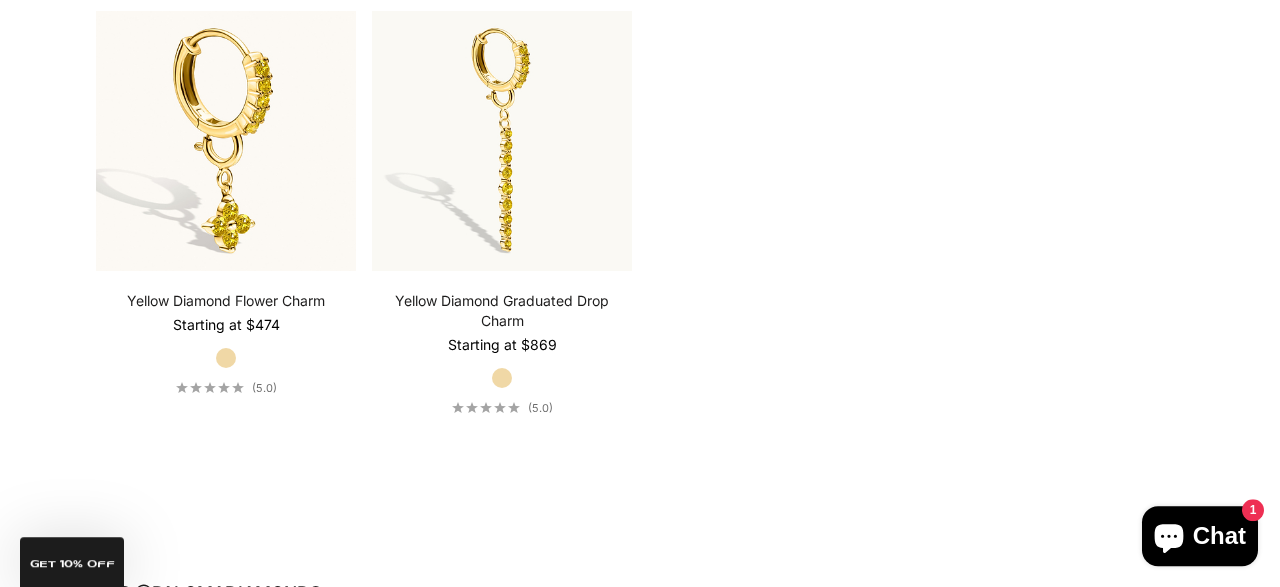 scroll, scrollTop: 0, scrollLeft: 0, axis: both 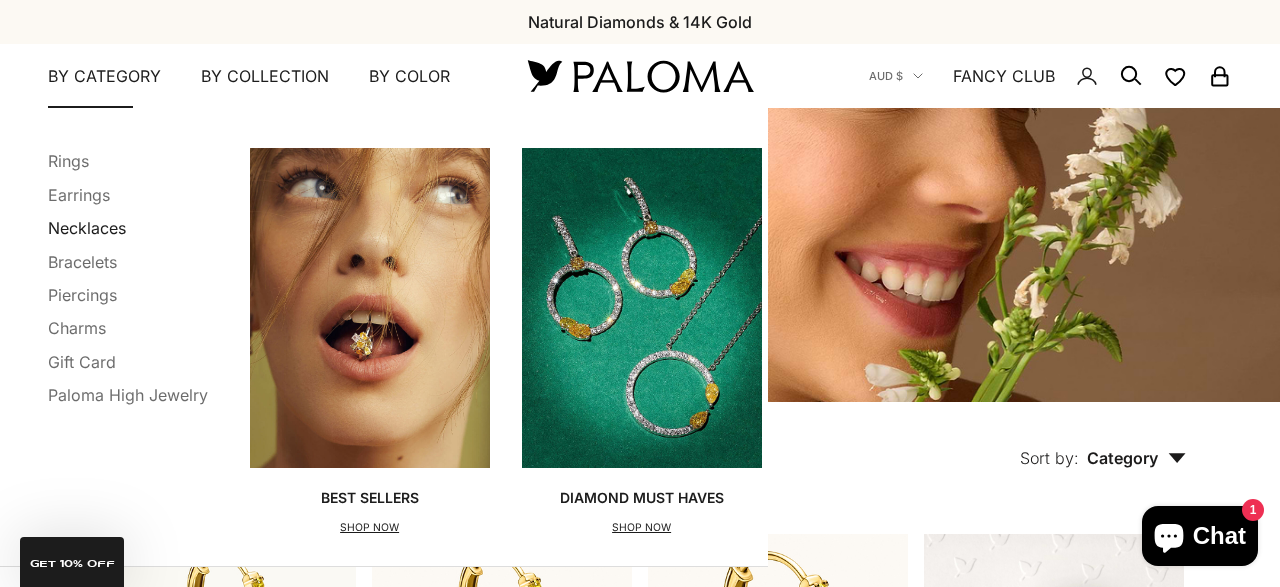 click on "Necklaces" at bounding box center [87, 228] 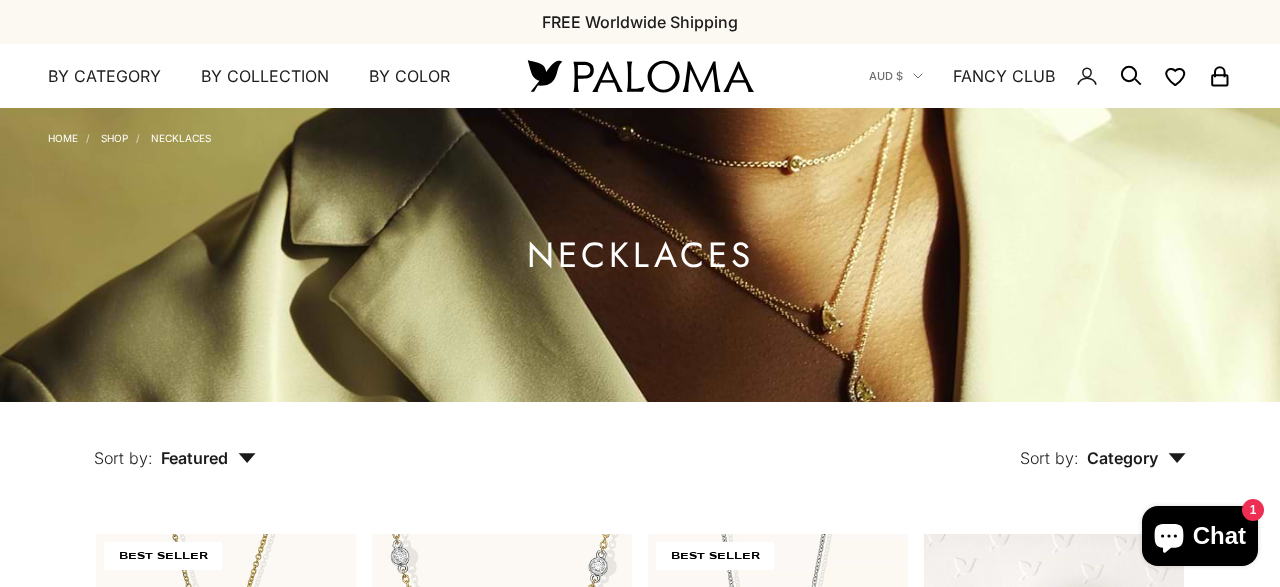 scroll, scrollTop: 1105, scrollLeft: 0, axis: vertical 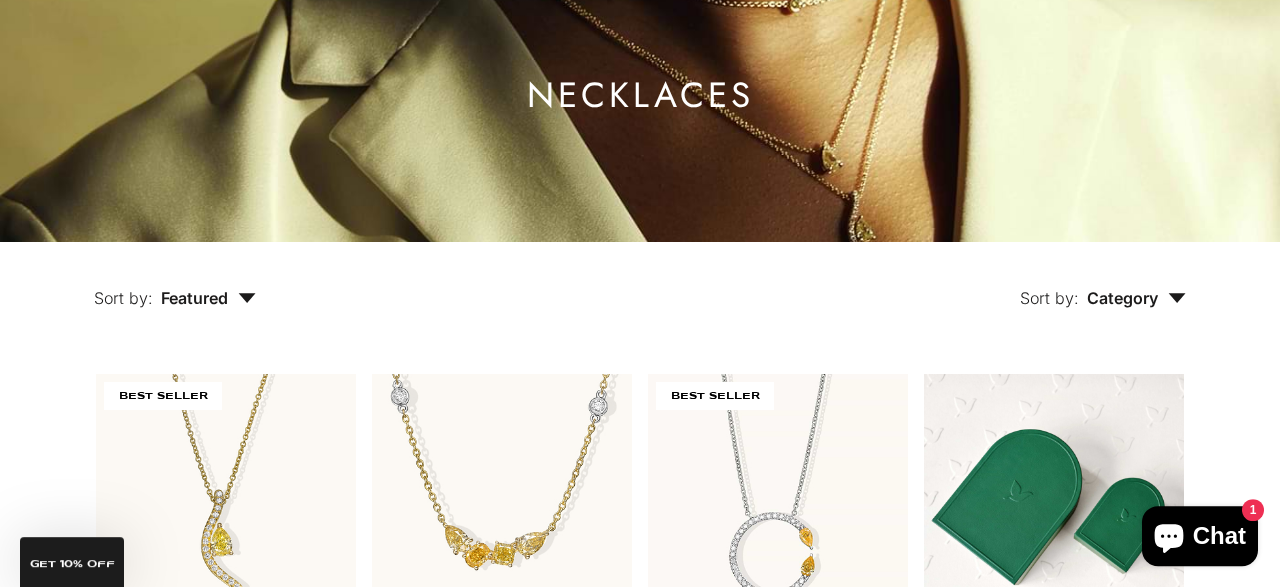 click on "Category" at bounding box center [1136, 298] 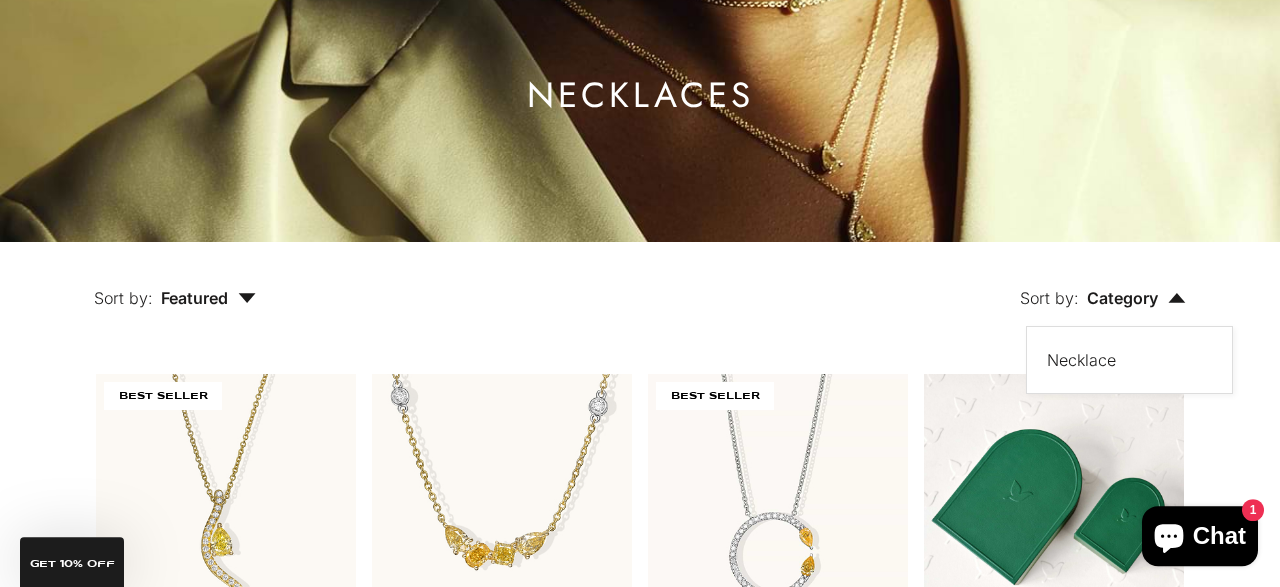 click on "Featured" at bounding box center (208, 298) 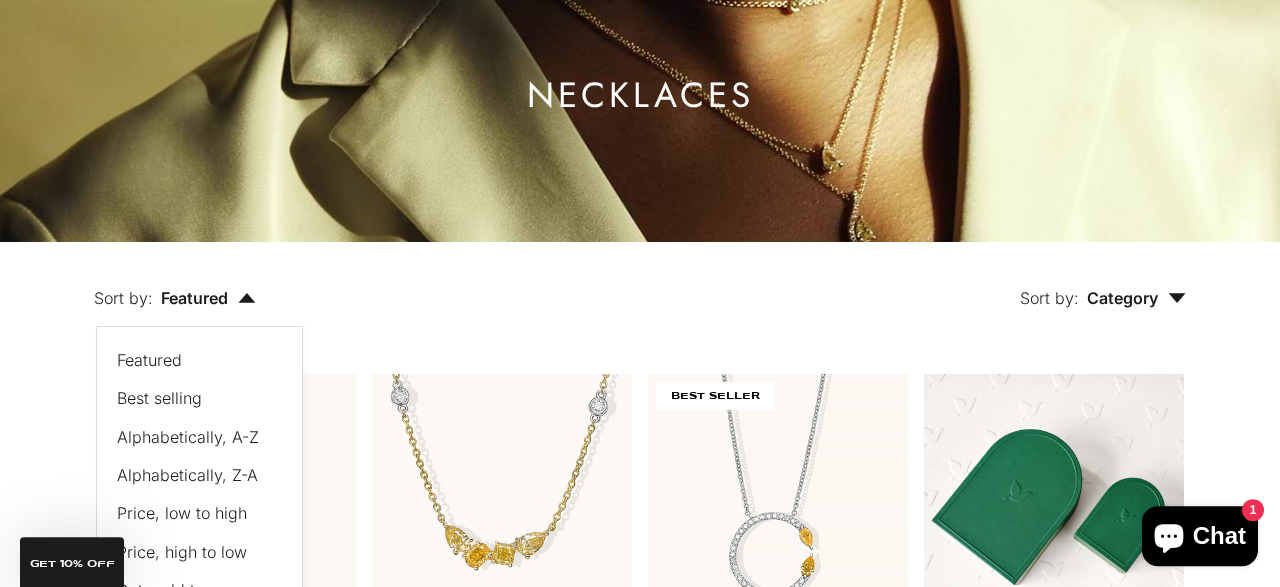 click on "Price, low to high" at bounding box center [182, 513] 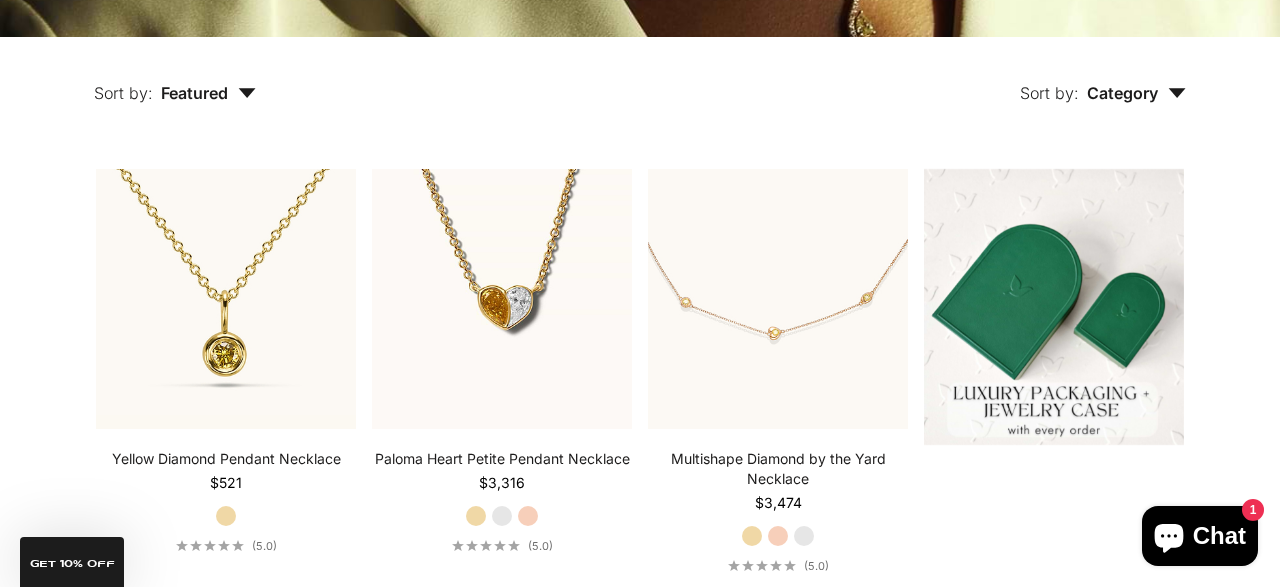 scroll, scrollTop: 366, scrollLeft: 0, axis: vertical 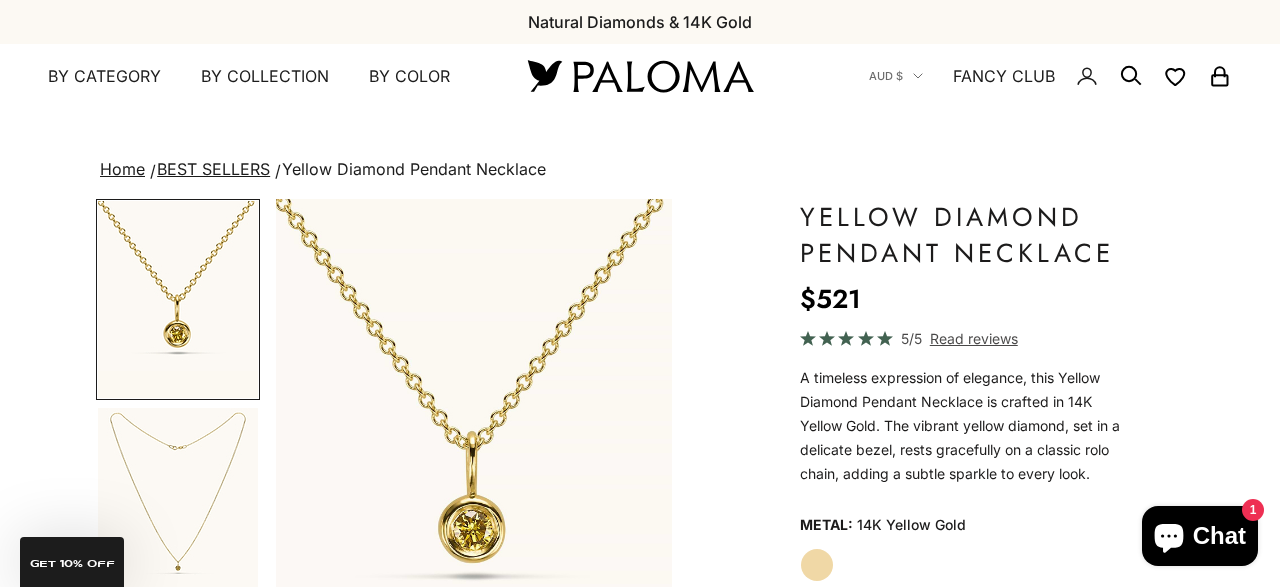 click at bounding box center [178, 506] 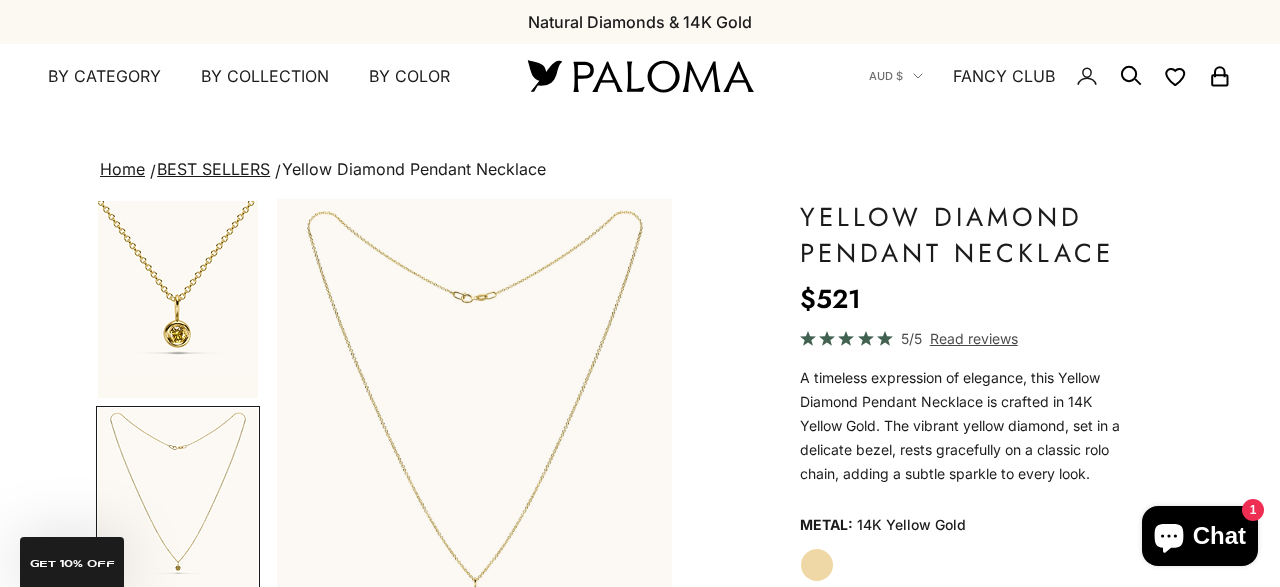 scroll, scrollTop: 0, scrollLeft: 420, axis: horizontal 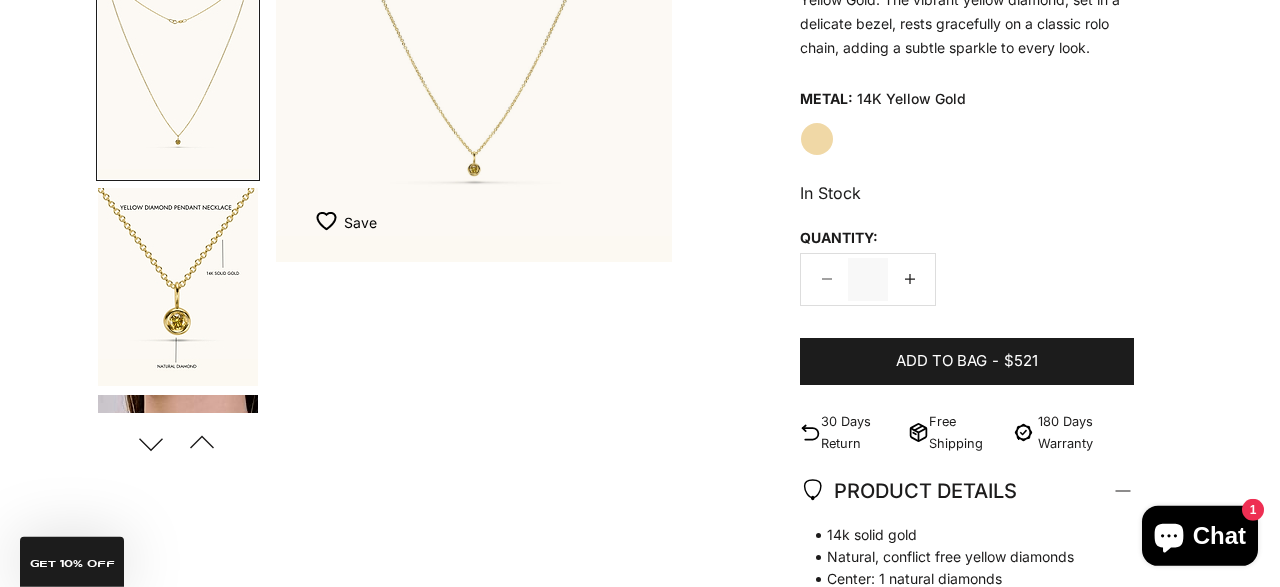 click at bounding box center (178, 494) 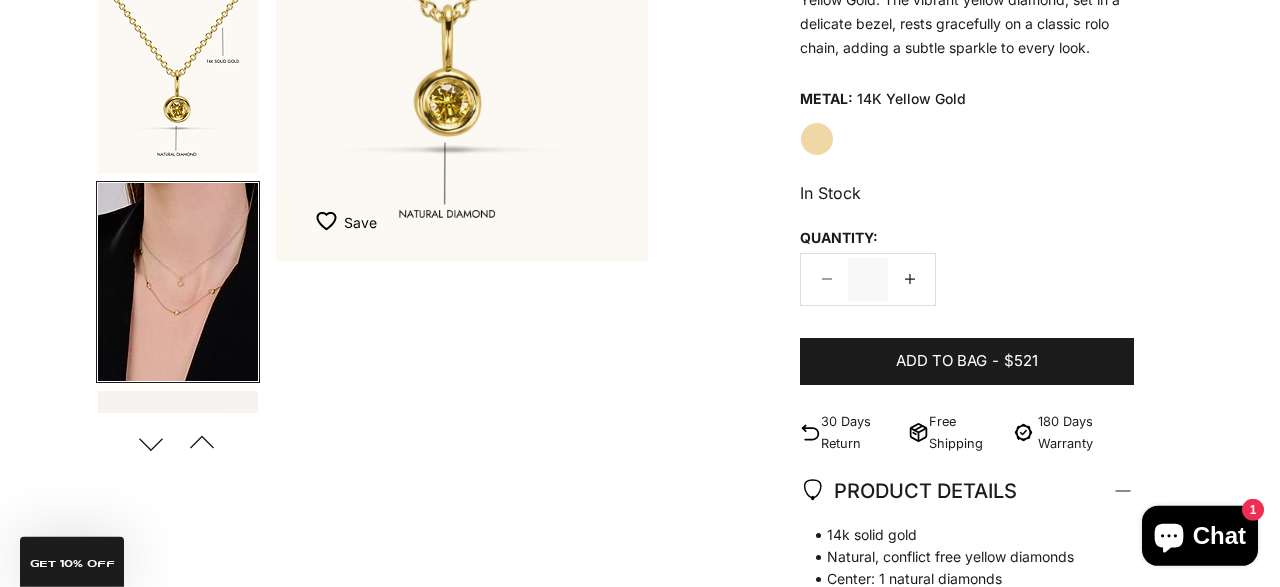 scroll, scrollTop: 352, scrollLeft: 0, axis: vertical 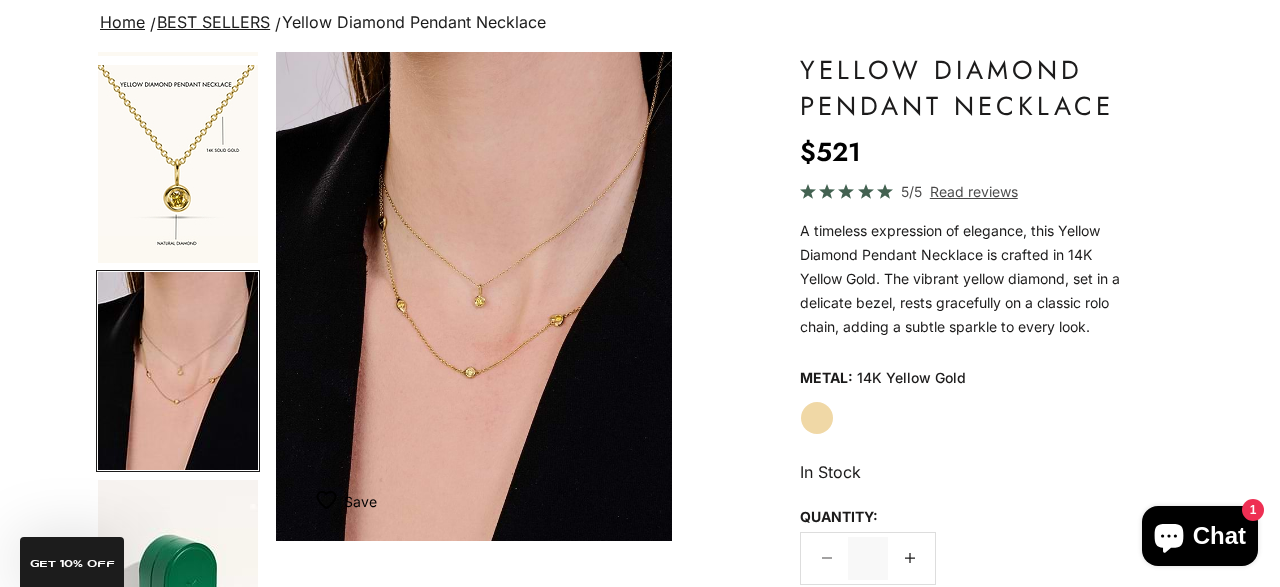 click at bounding box center [474, 296] 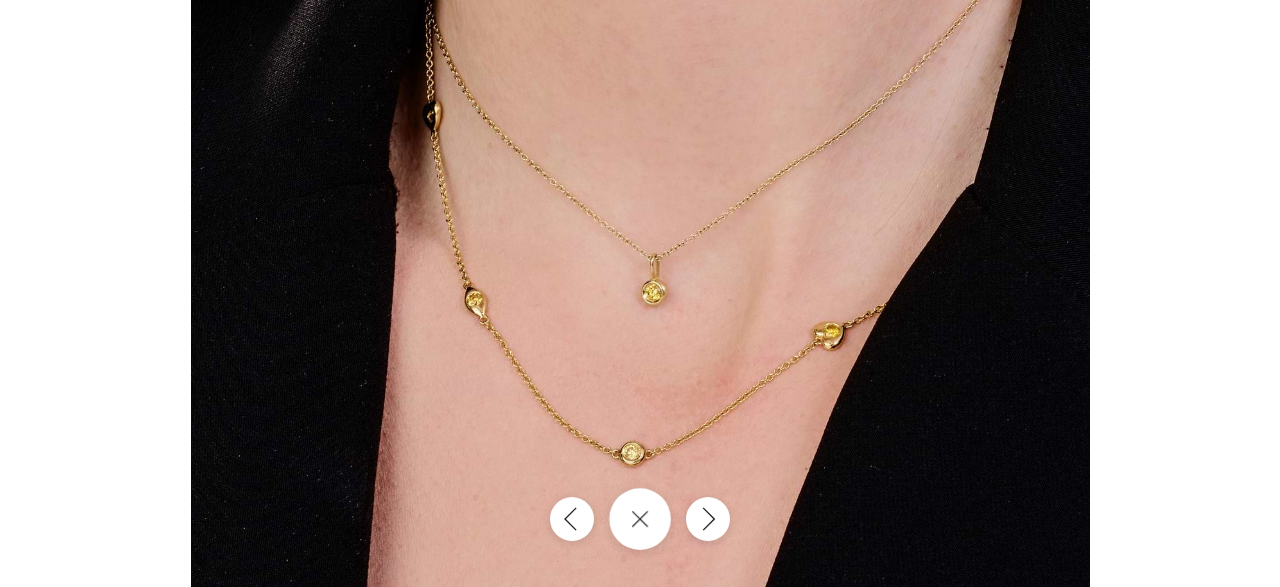 click at bounding box center [640, 519] 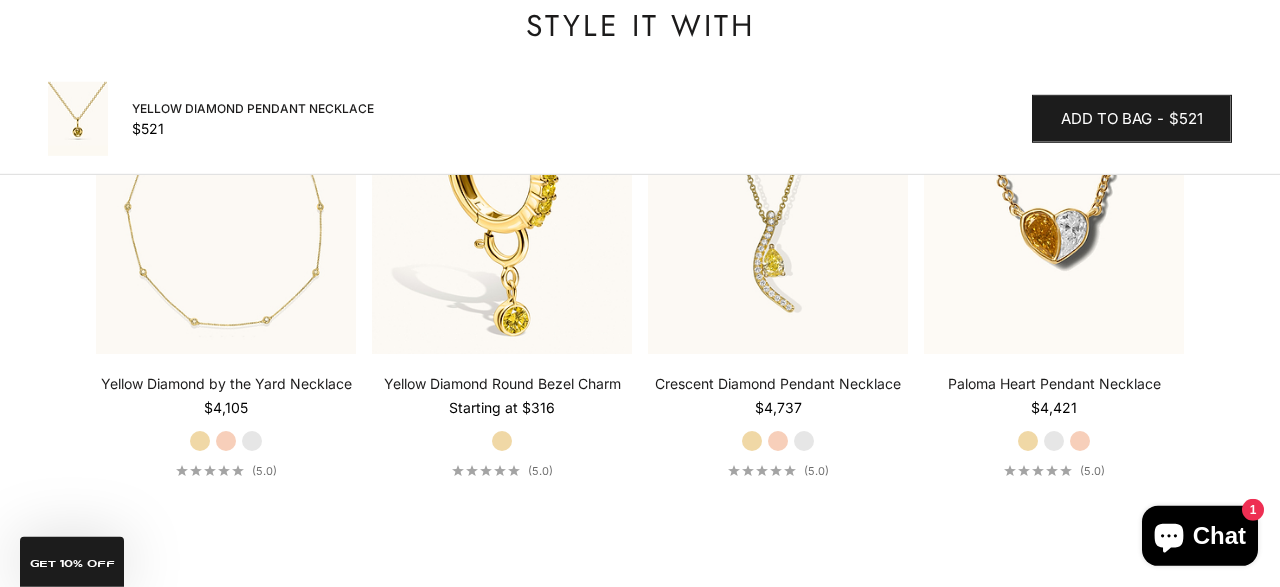 scroll, scrollTop: 2020, scrollLeft: 0, axis: vertical 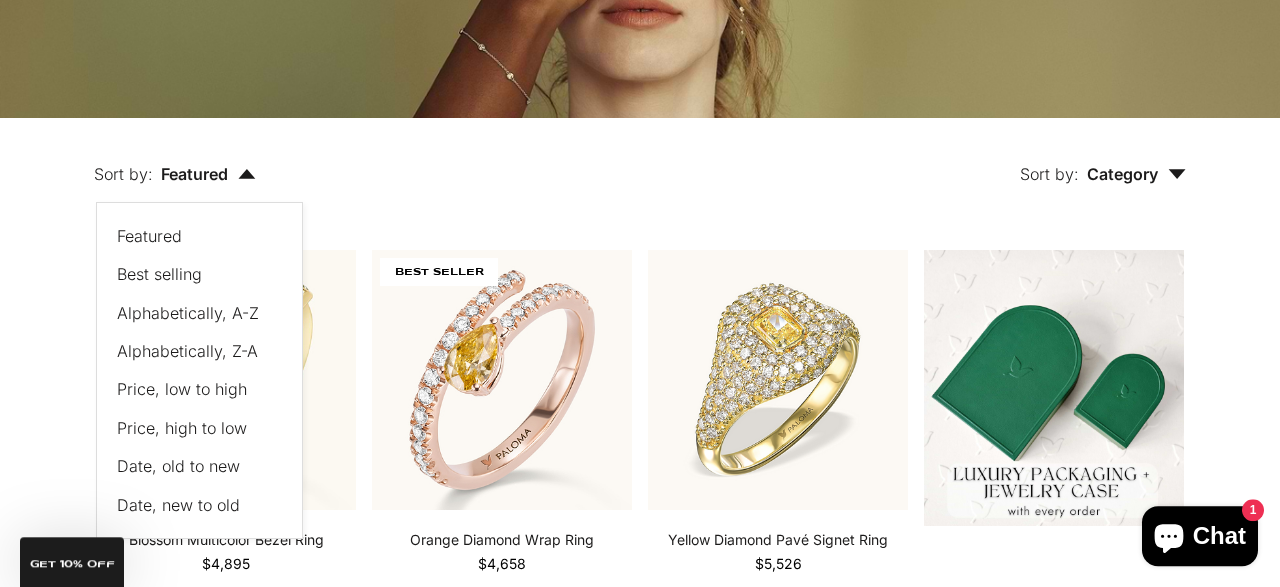 click on "Price, low to high" at bounding box center [182, 389] 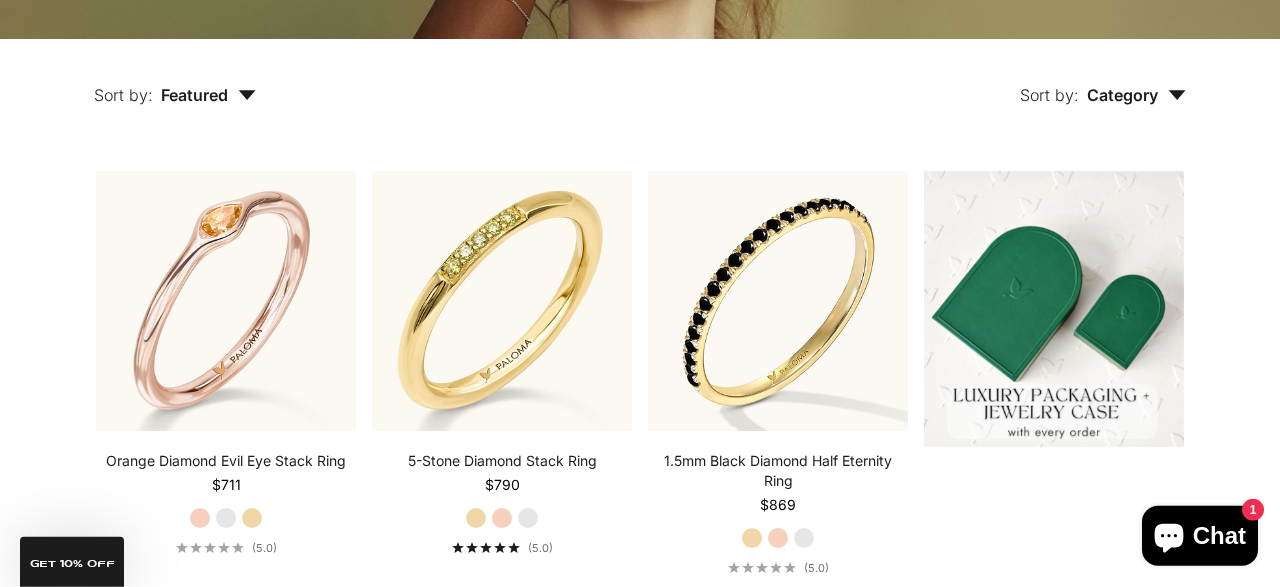 scroll, scrollTop: 366, scrollLeft: 0, axis: vertical 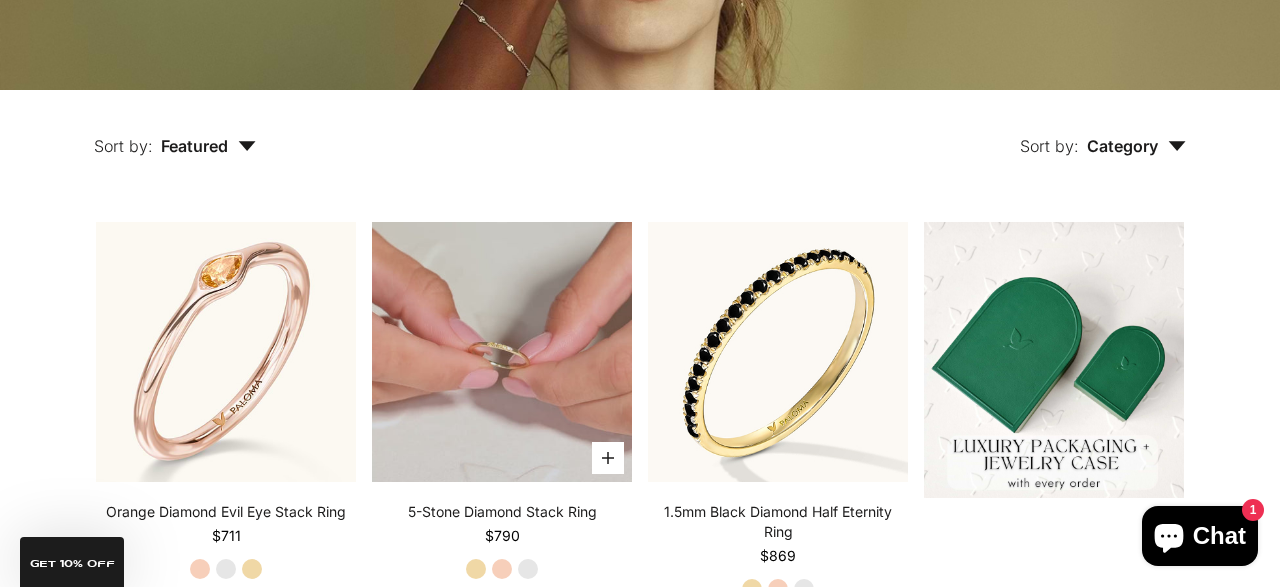 click at bounding box center (502, 352) 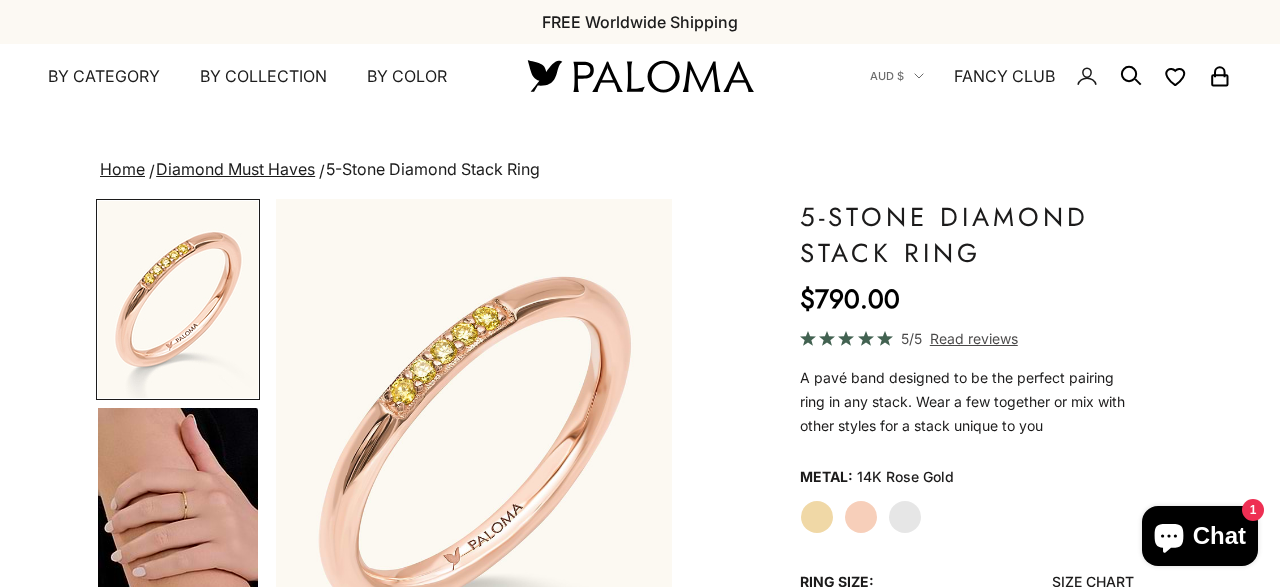 scroll, scrollTop: 0, scrollLeft: 0, axis: both 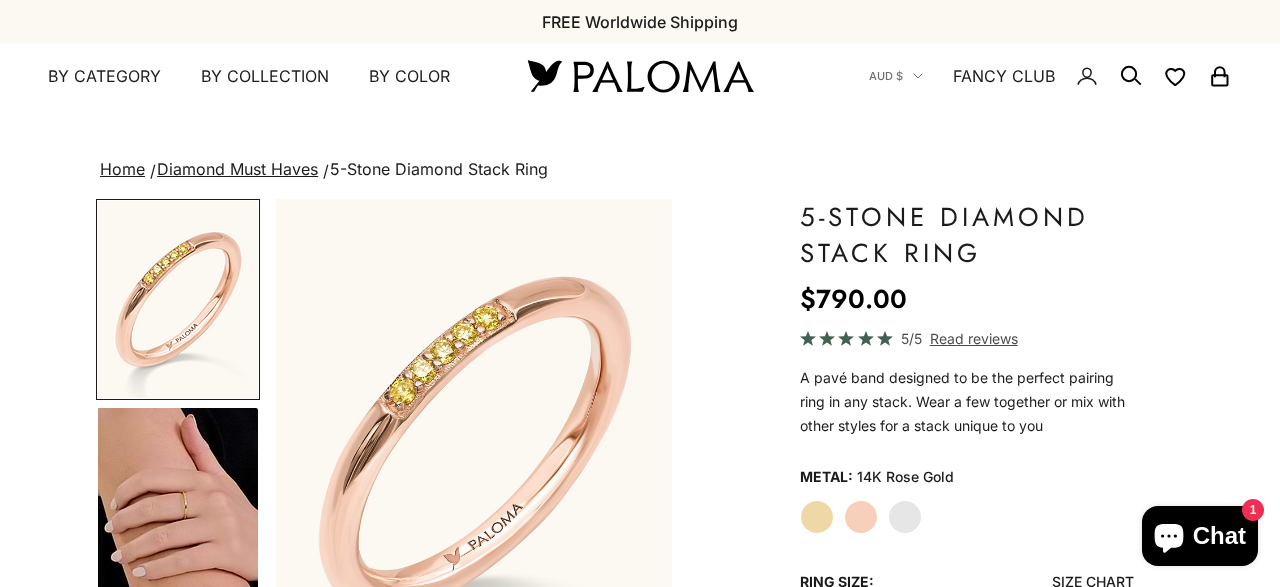 click at bounding box center [178, 508] 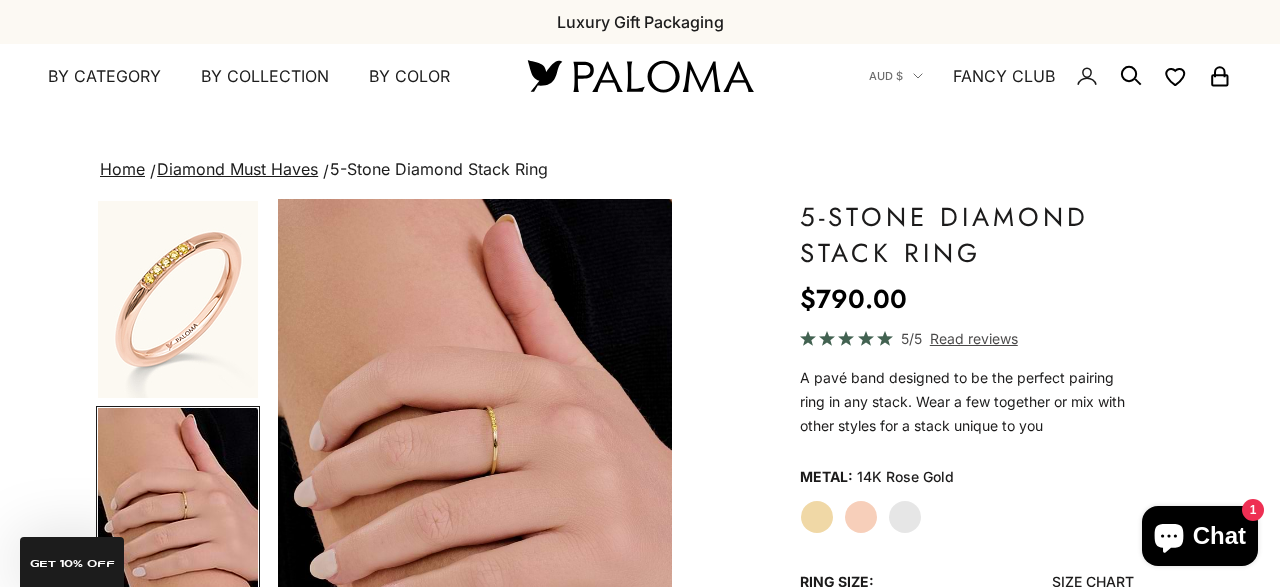 scroll, scrollTop: 0, scrollLeft: 420, axis: horizontal 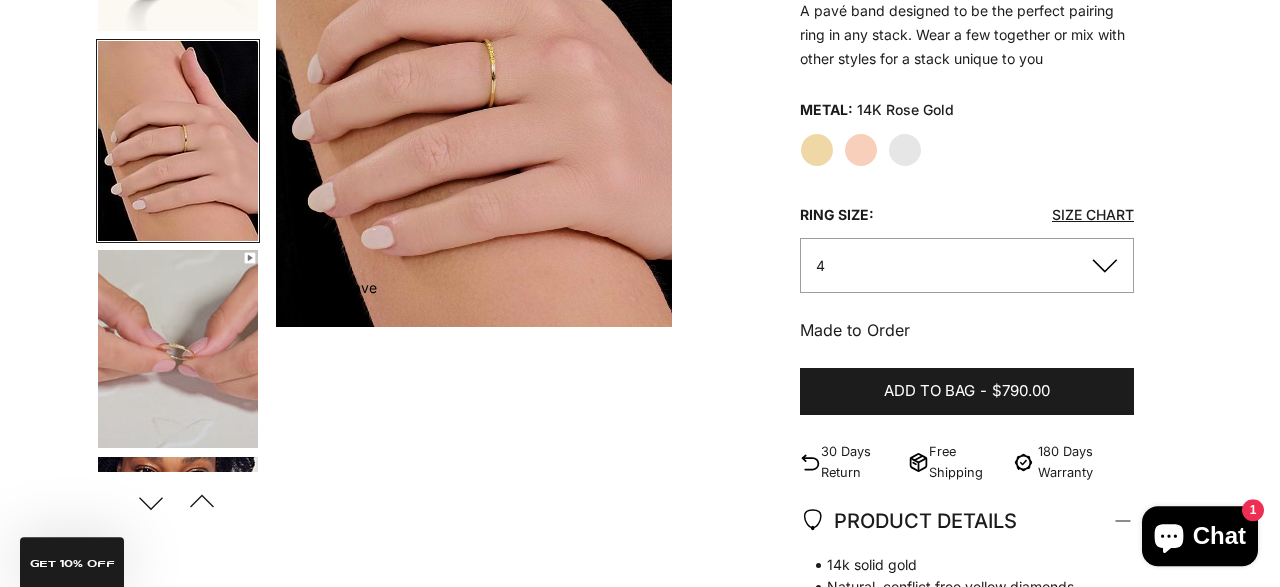 click at bounding box center [178, 349] 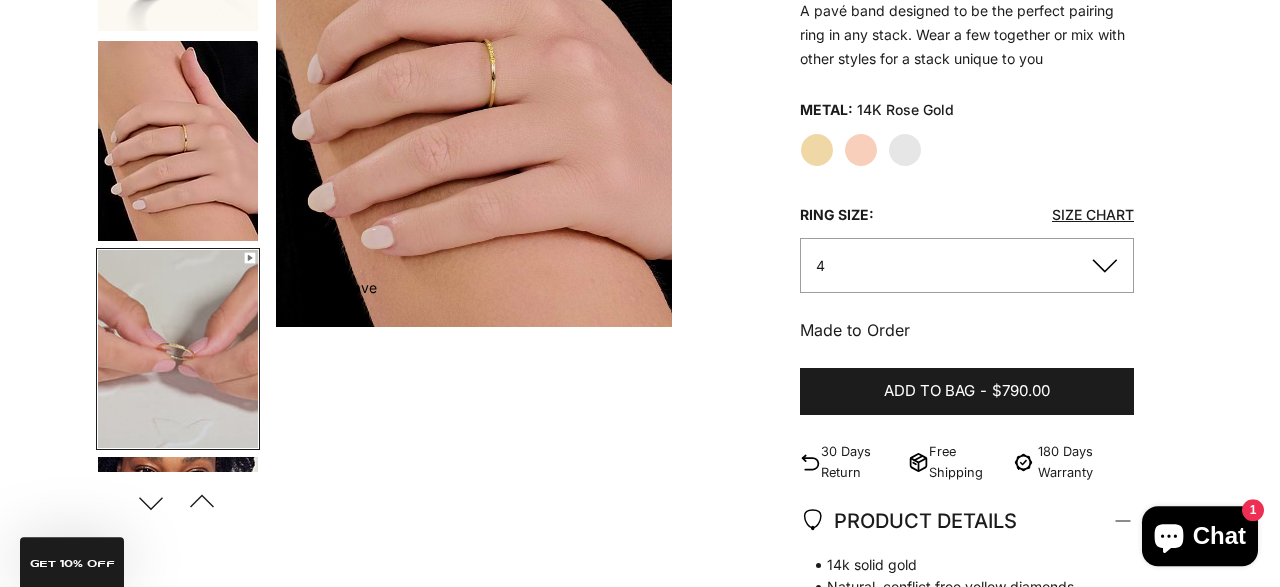 scroll, scrollTop: 169, scrollLeft: 0, axis: vertical 